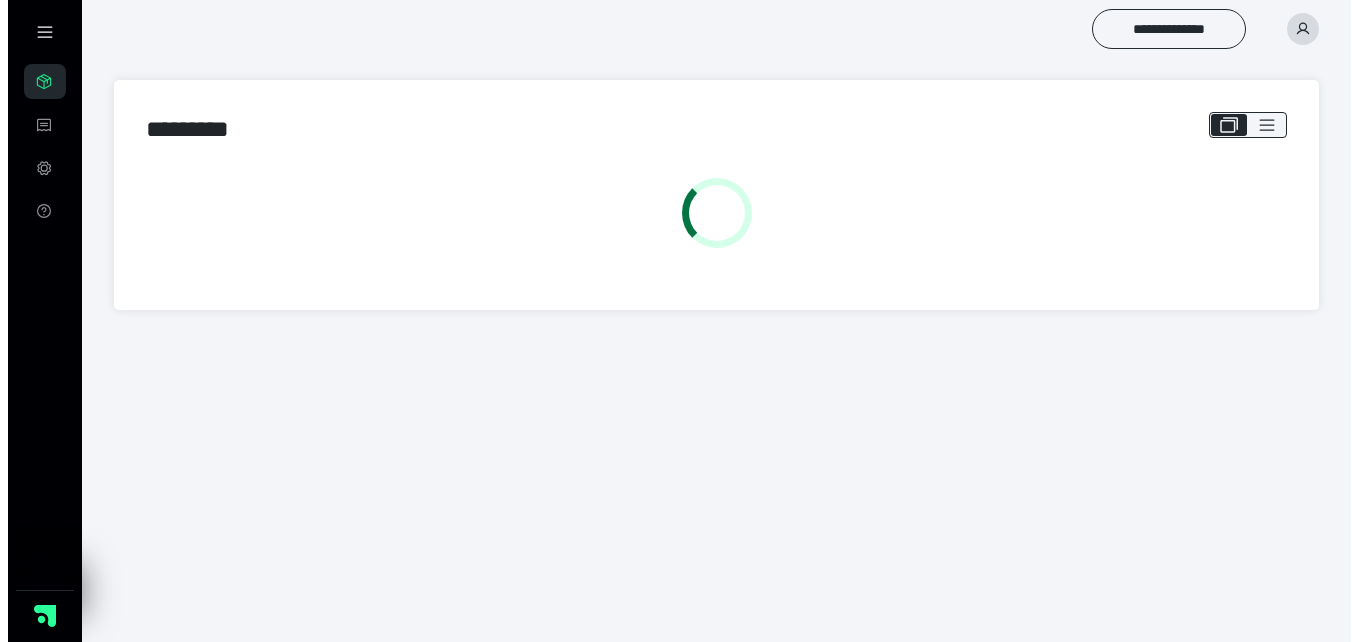 scroll, scrollTop: 0, scrollLeft: 0, axis: both 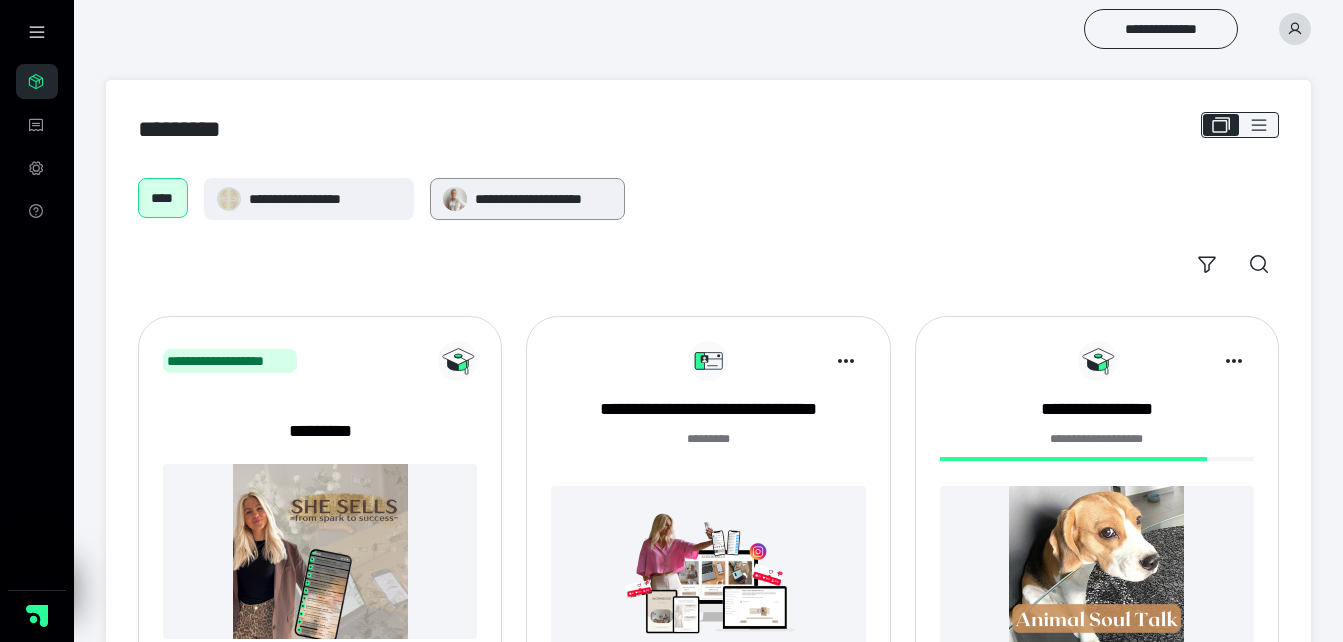 click on "**********" at bounding box center (543, 199) 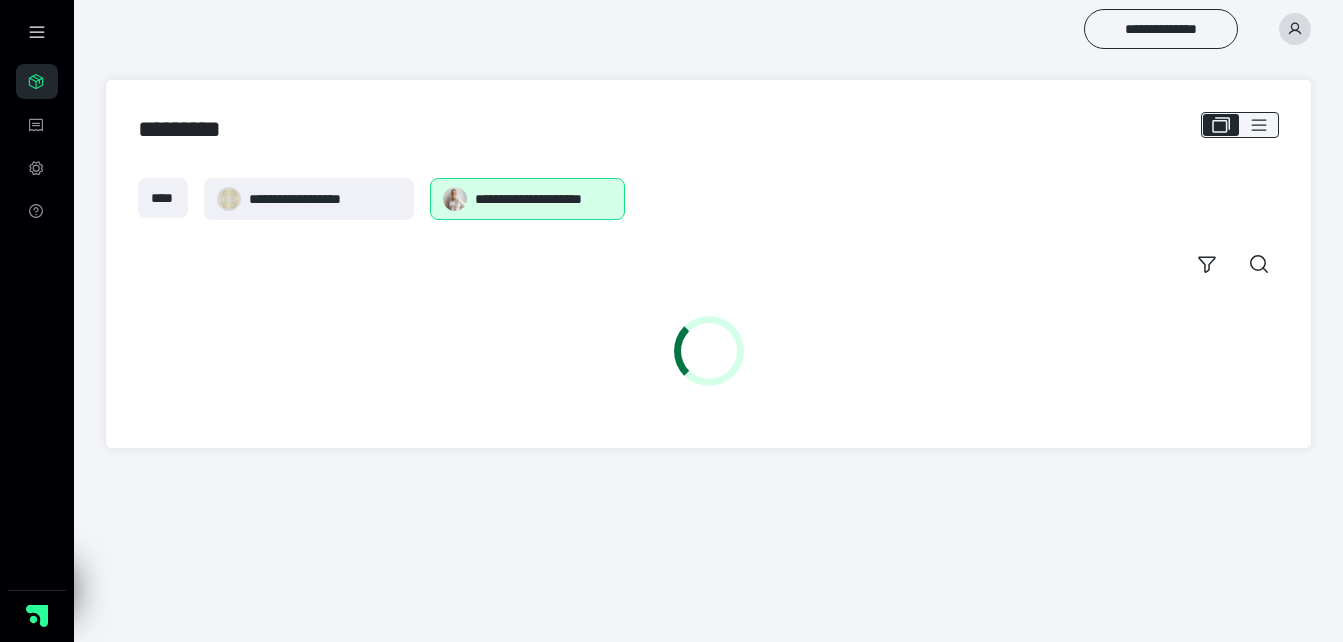 scroll, scrollTop: 0, scrollLeft: 0, axis: both 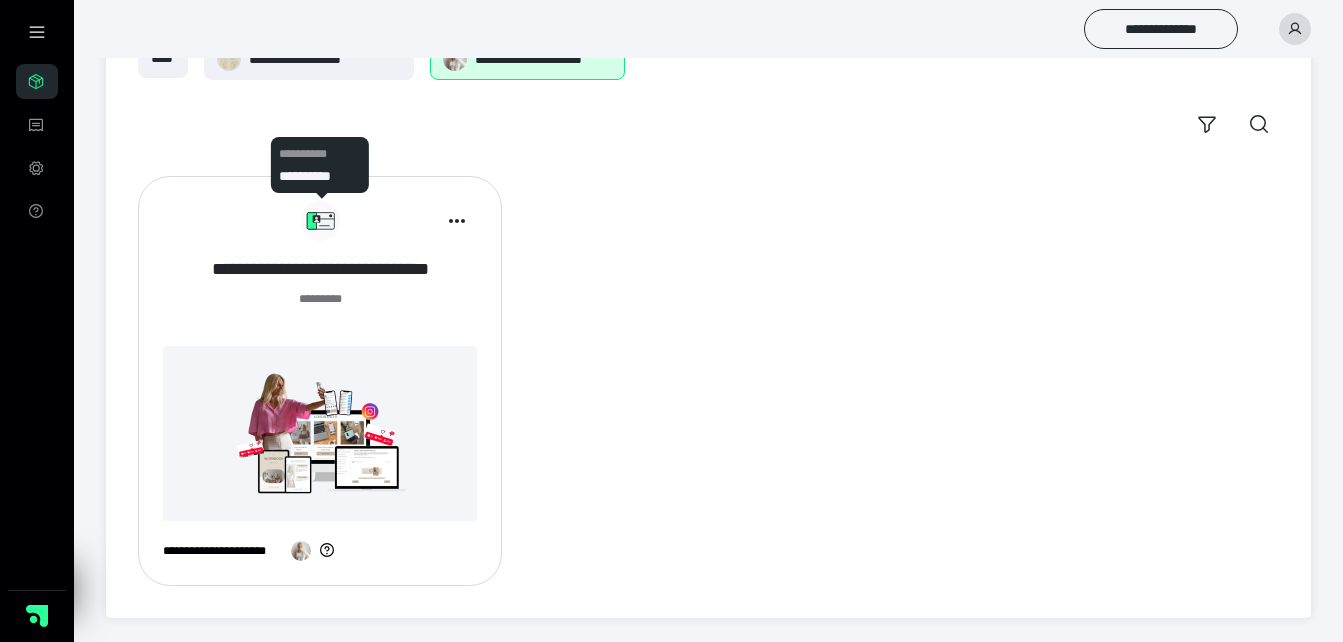 click on "**********" at bounding box center [320, 269] 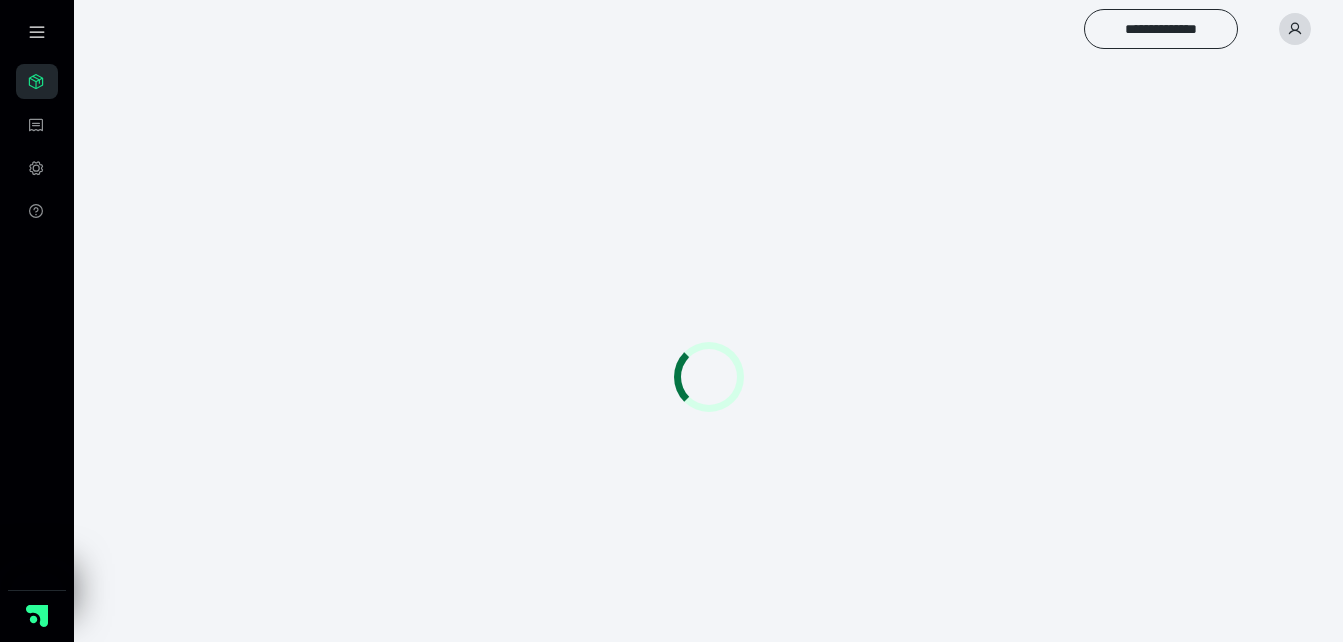 scroll, scrollTop: 0, scrollLeft: 0, axis: both 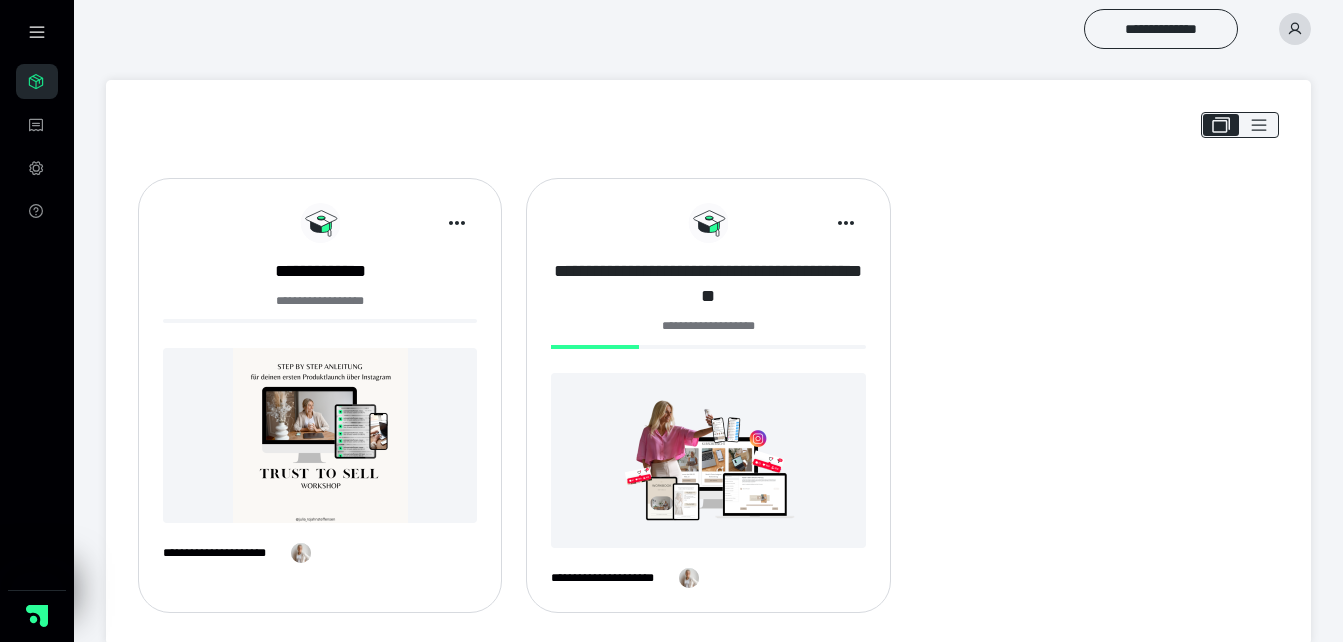 click on "**********" at bounding box center (708, 284) 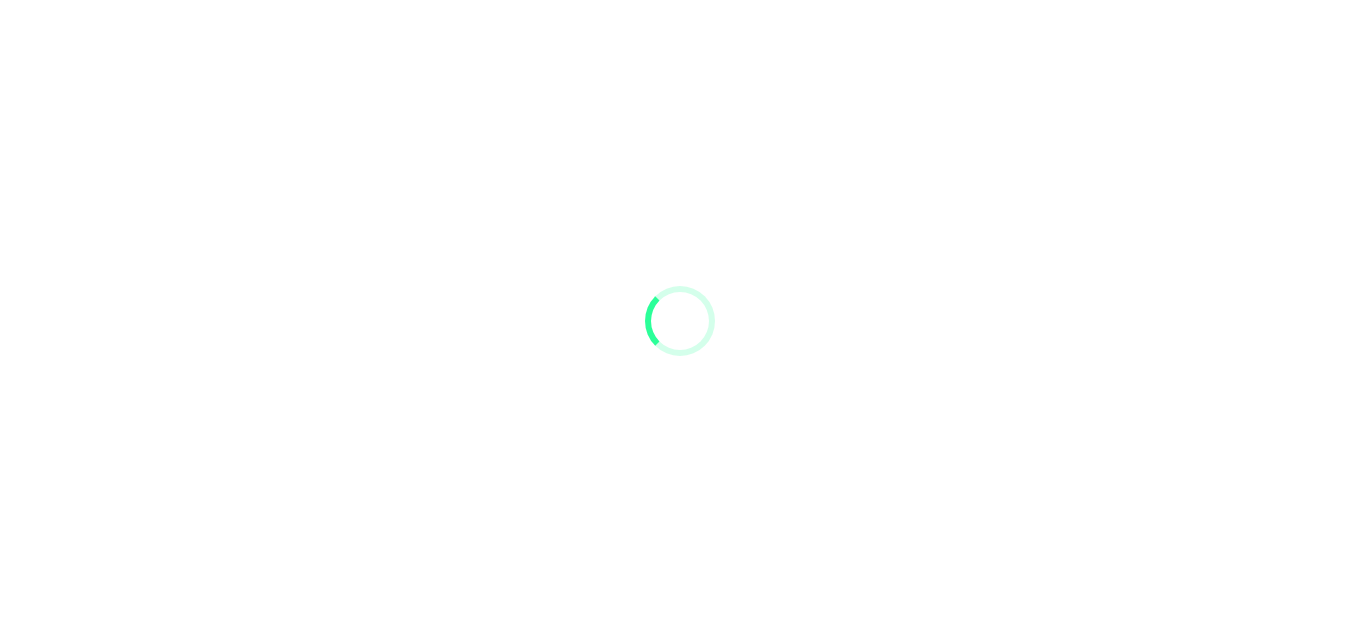 scroll, scrollTop: 0, scrollLeft: 0, axis: both 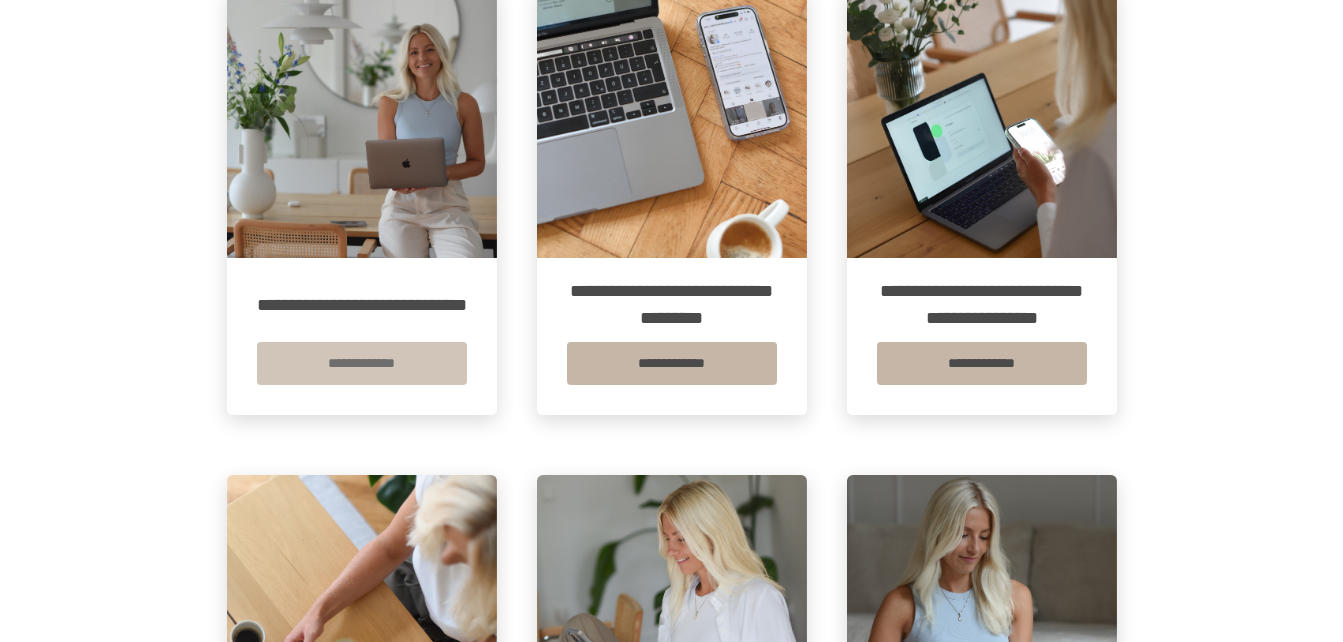 click on "**********" at bounding box center [362, 363] 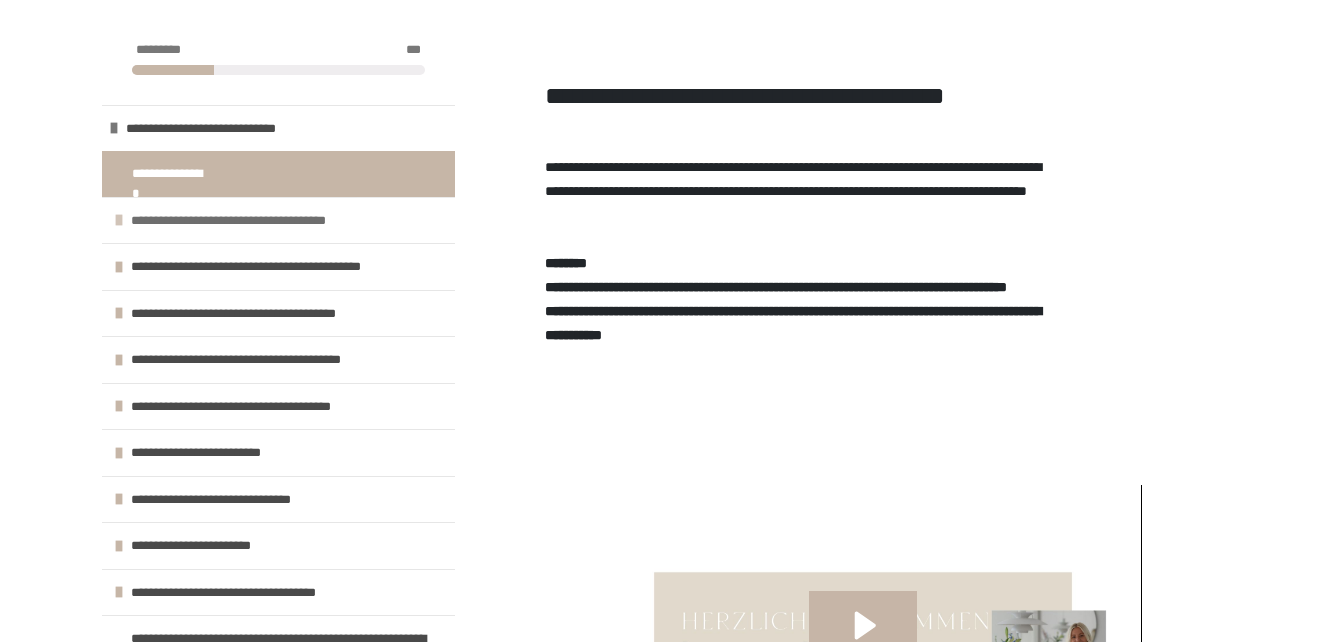 scroll, scrollTop: 300, scrollLeft: 0, axis: vertical 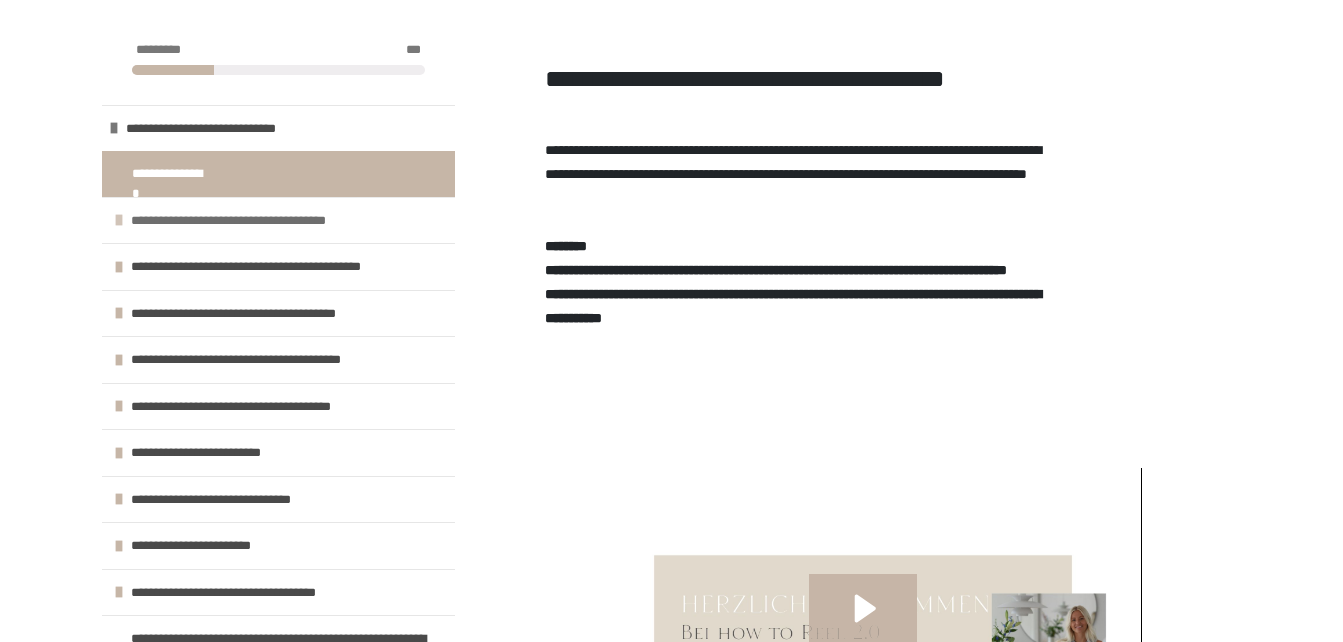 click on "**********" at bounding box center [236, 221] 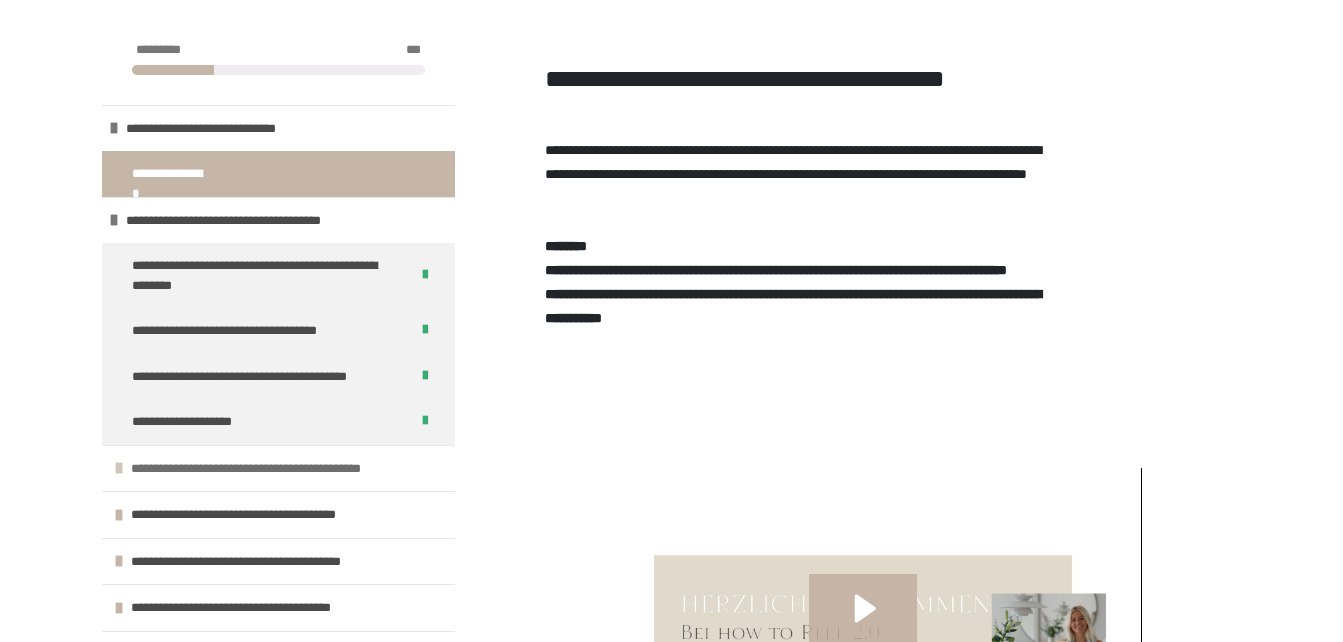 click on "**********" at bounding box center (256, 469) 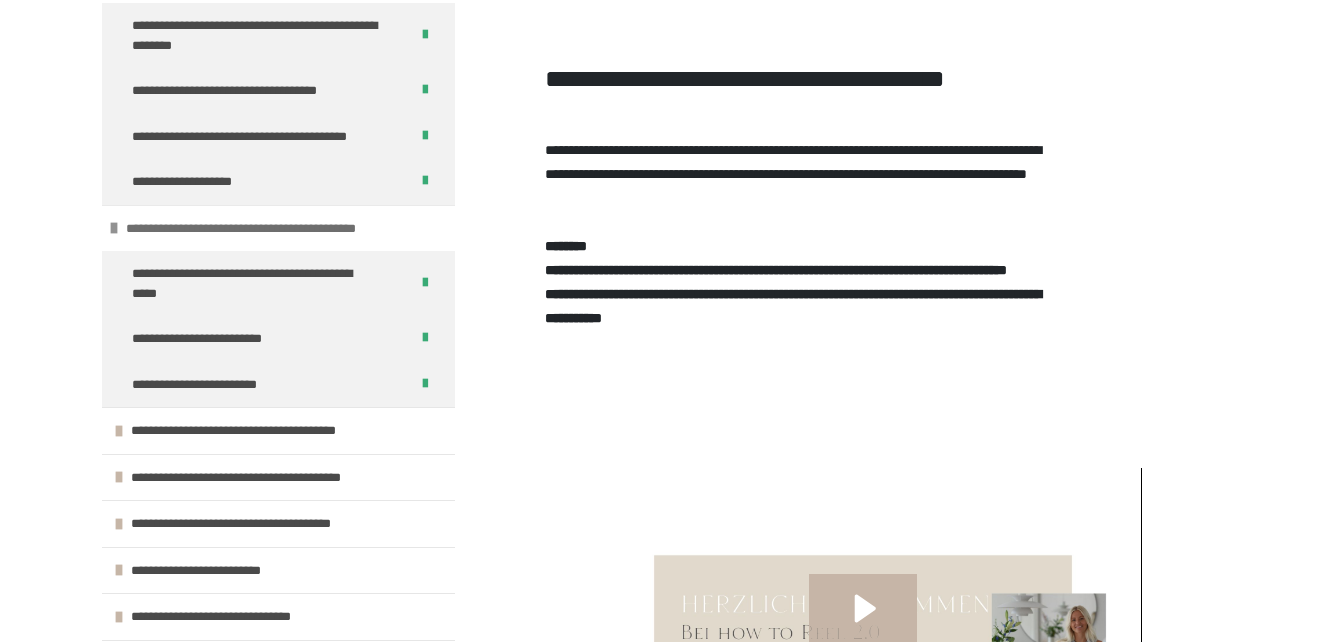 scroll, scrollTop: 400, scrollLeft: 0, axis: vertical 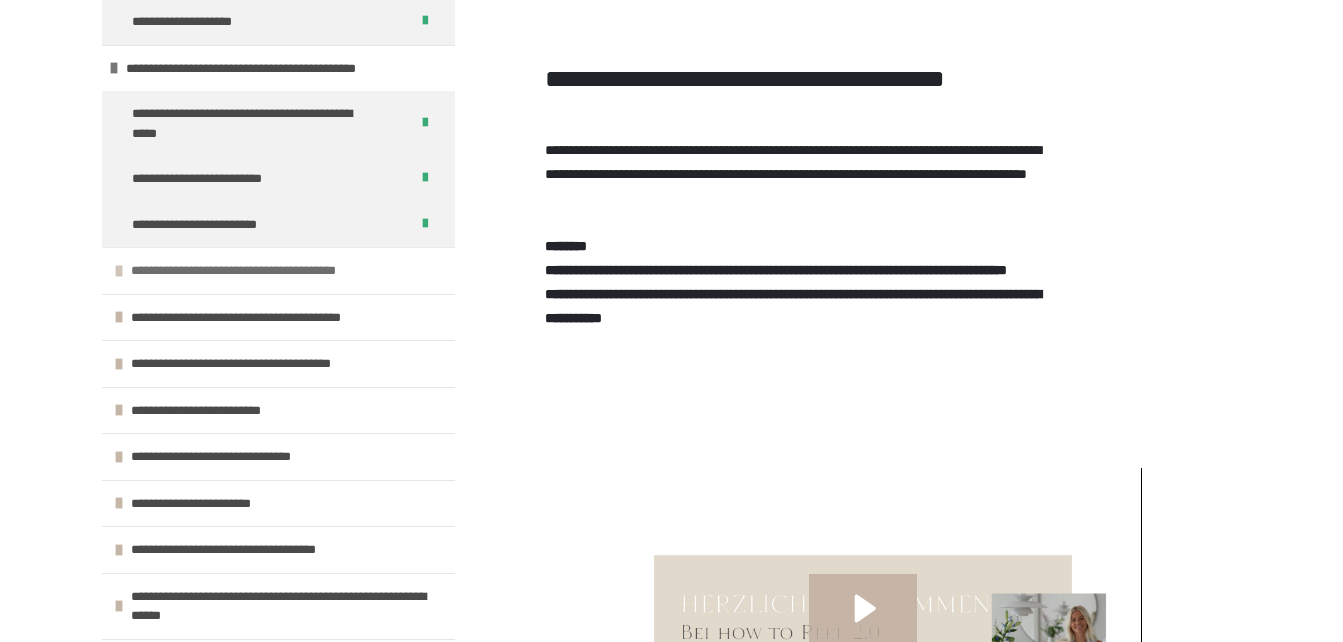 click on "**********" at bounding box center (242, 271) 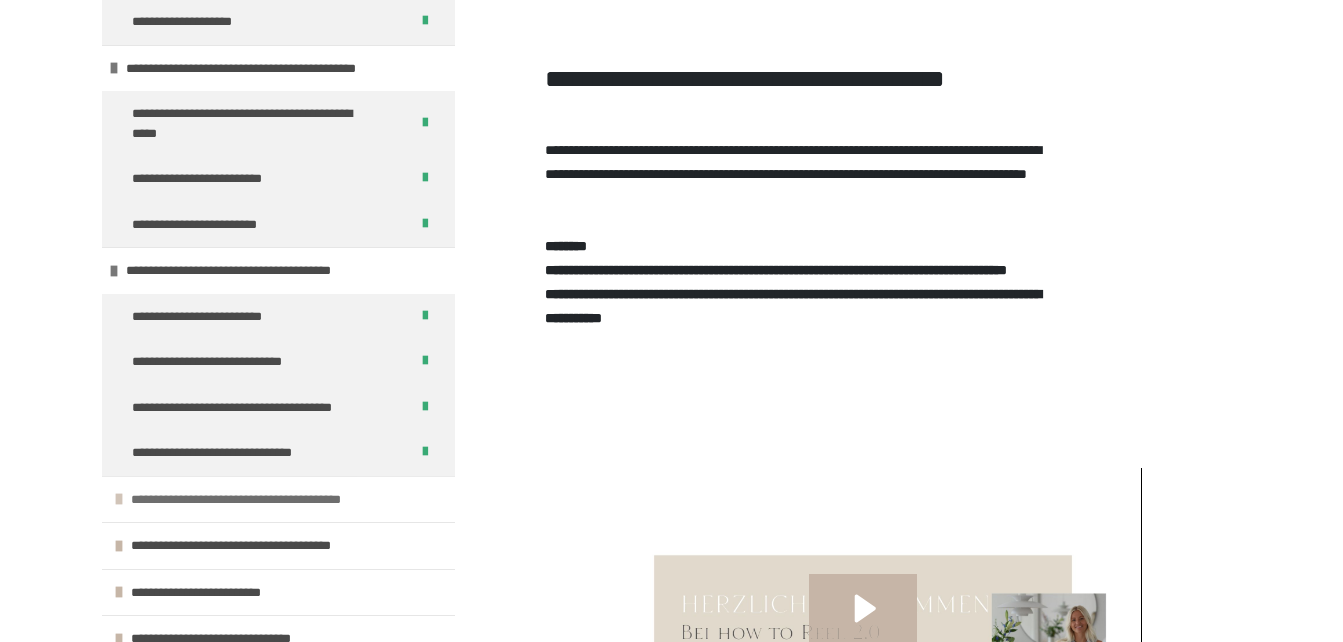 click on "**********" at bounding box center [239, 500] 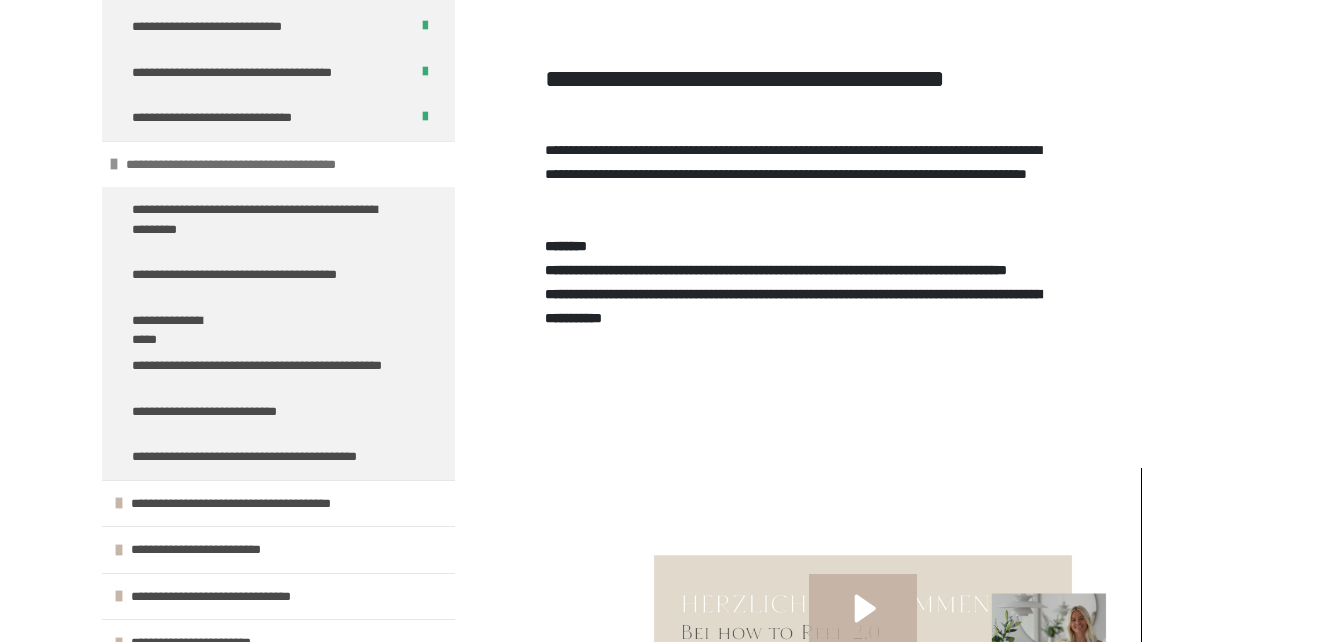 scroll, scrollTop: 700, scrollLeft: 0, axis: vertical 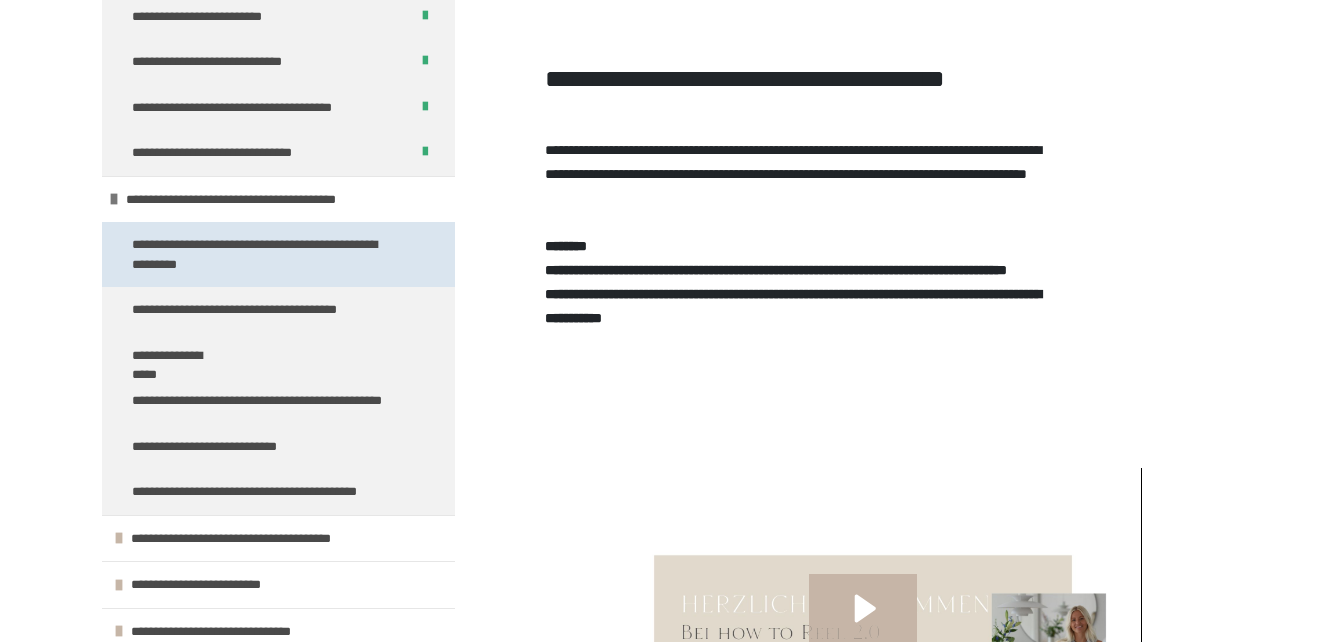 click on "**********" at bounding box center [263, 254] 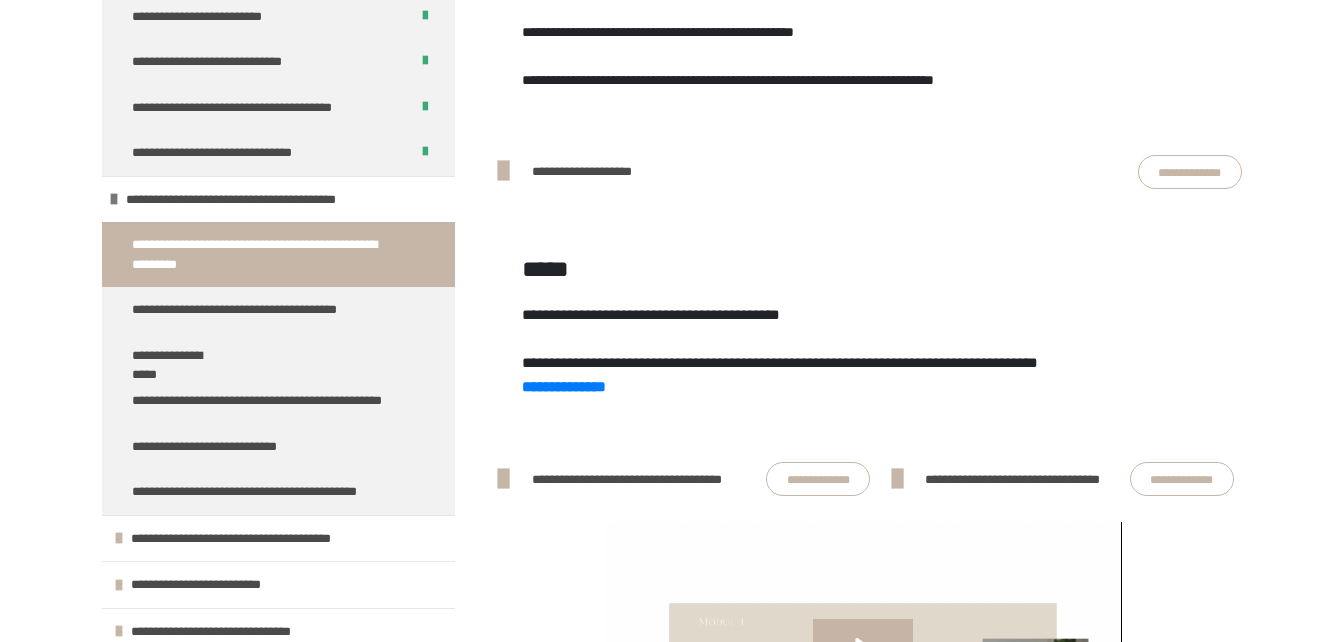 scroll, scrollTop: 583, scrollLeft: 0, axis: vertical 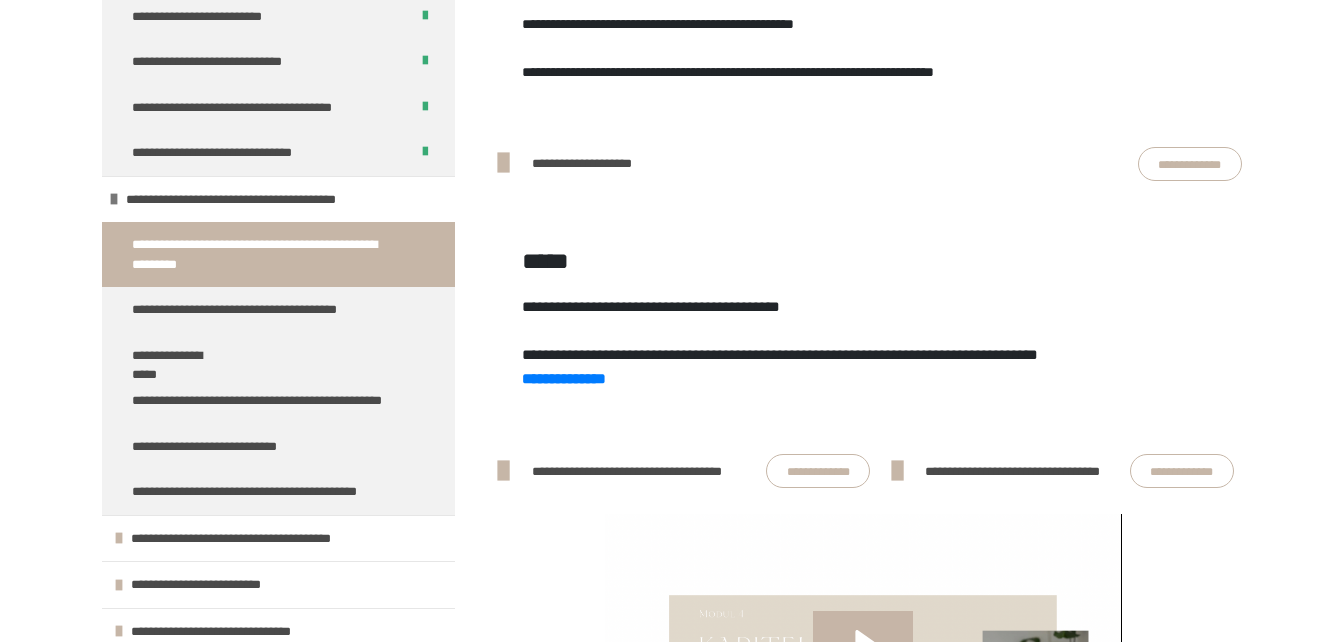 click on "**********" at bounding box center (1190, 164) 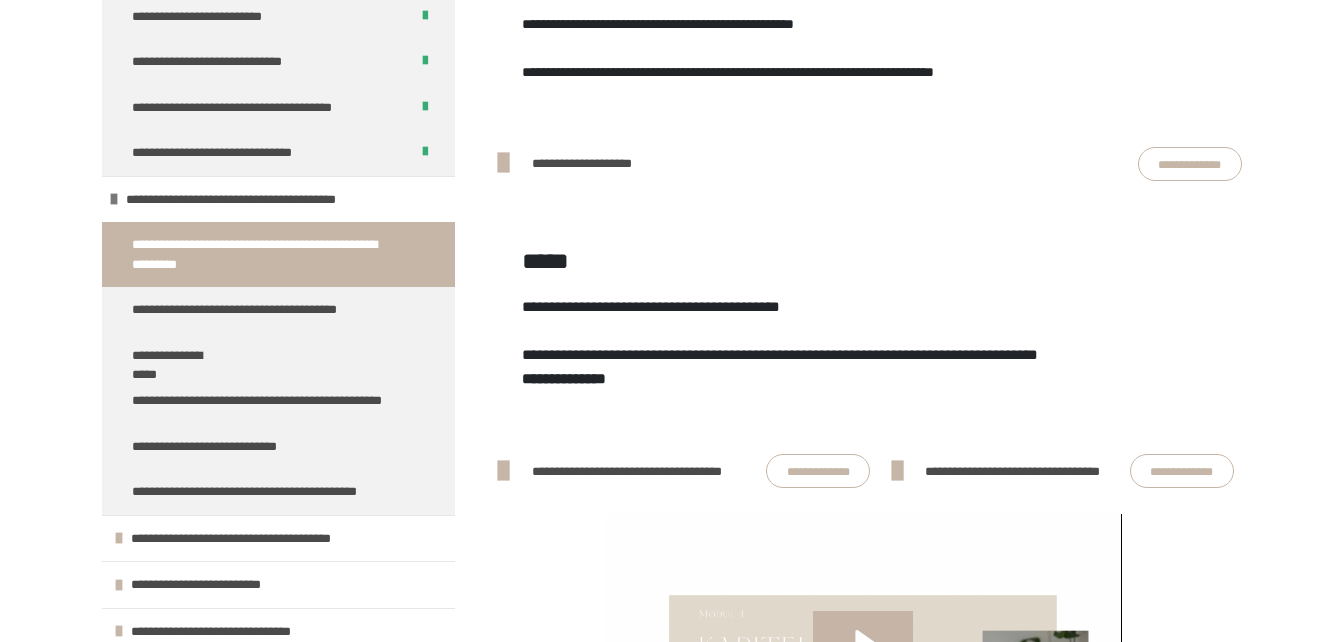 click on "**********" at bounding box center [564, 378] 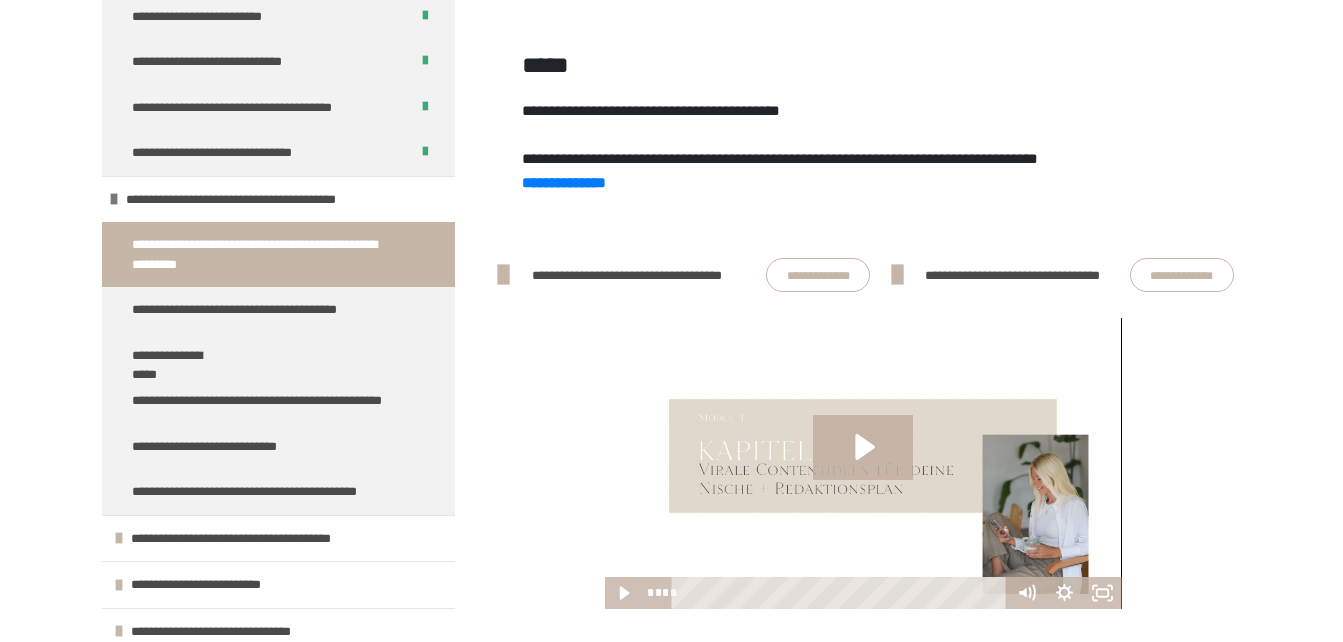 scroll, scrollTop: 783, scrollLeft: 0, axis: vertical 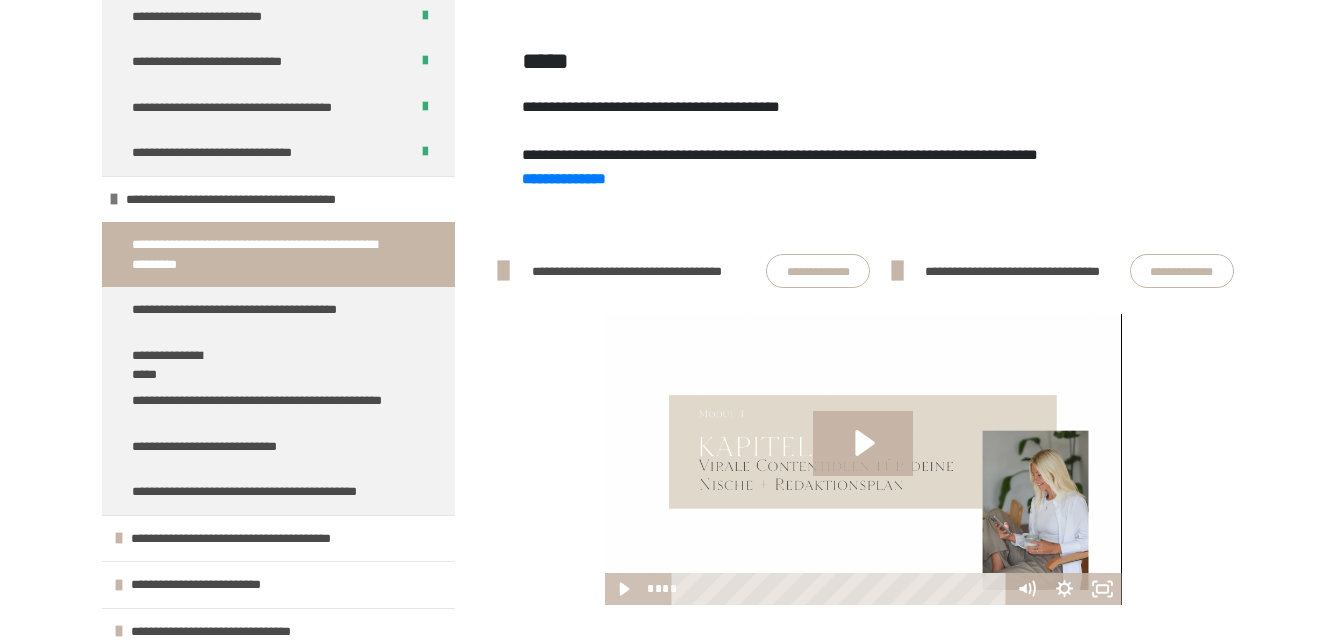 click on "**********" at bounding box center (818, 271) 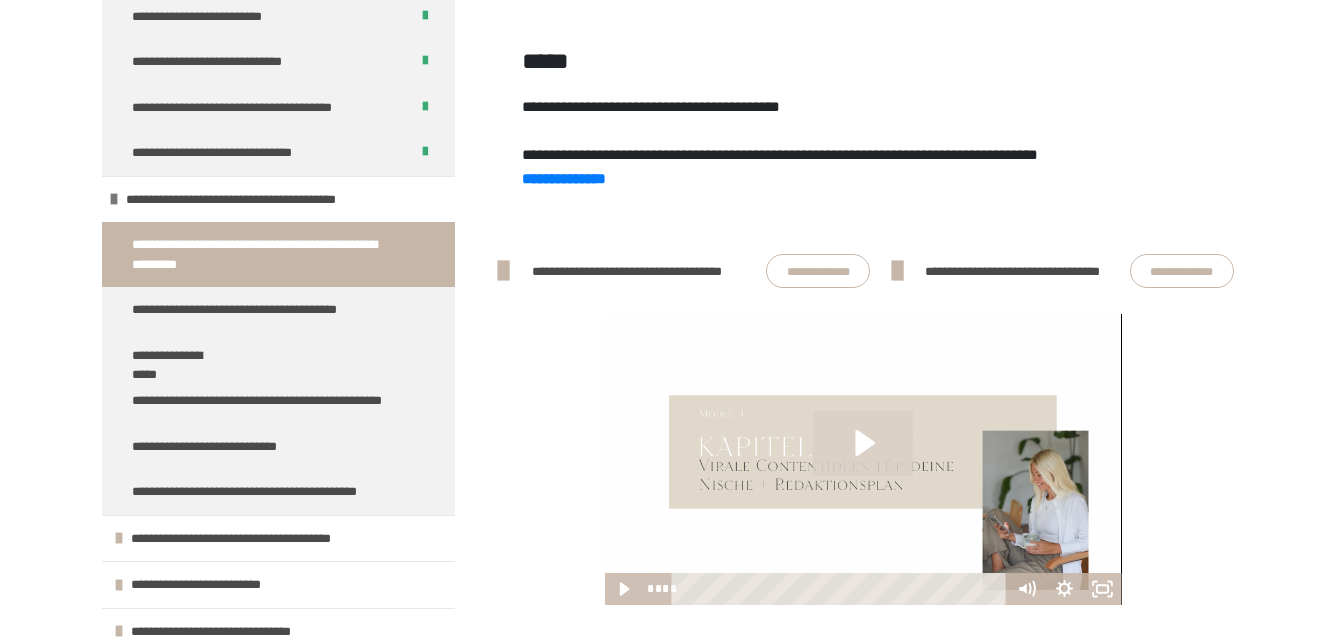 click 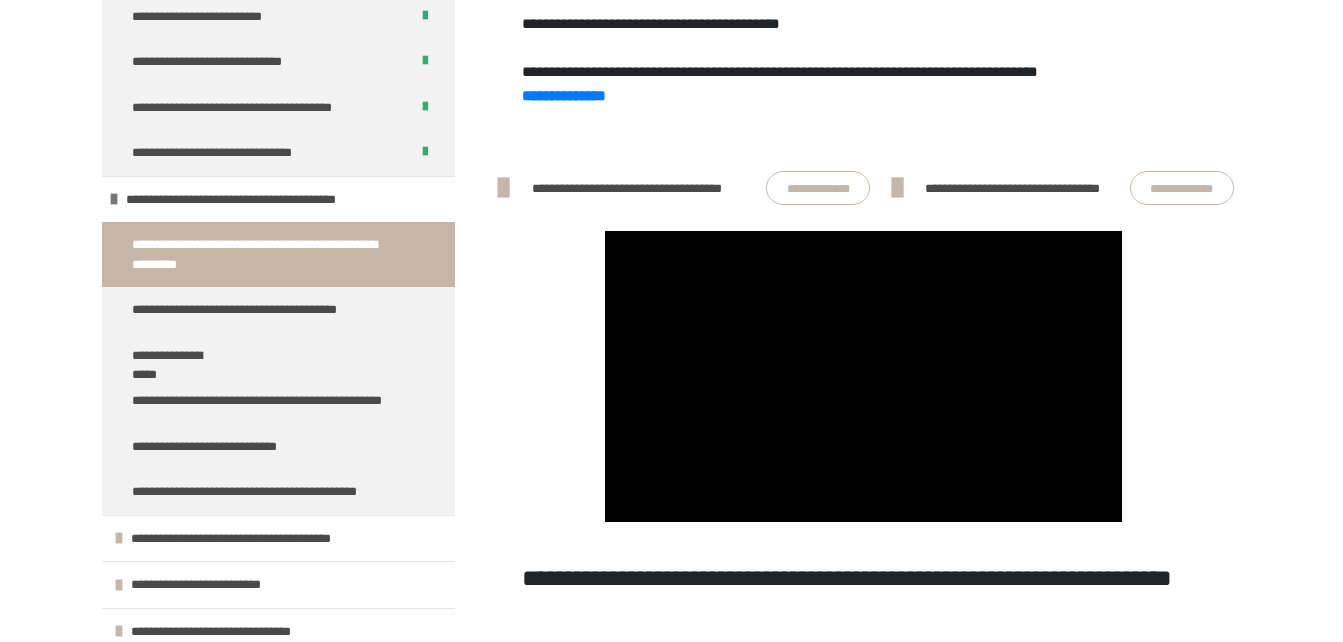 scroll, scrollTop: 983, scrollLeft: 0, axis: vertical 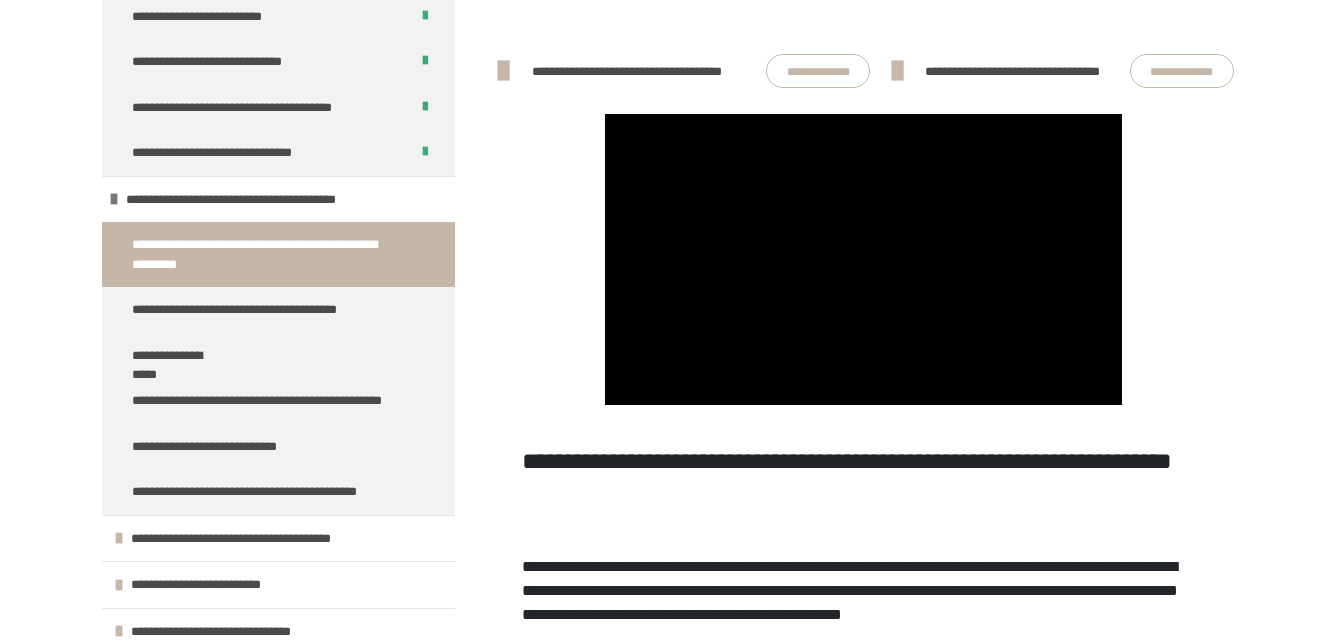 type 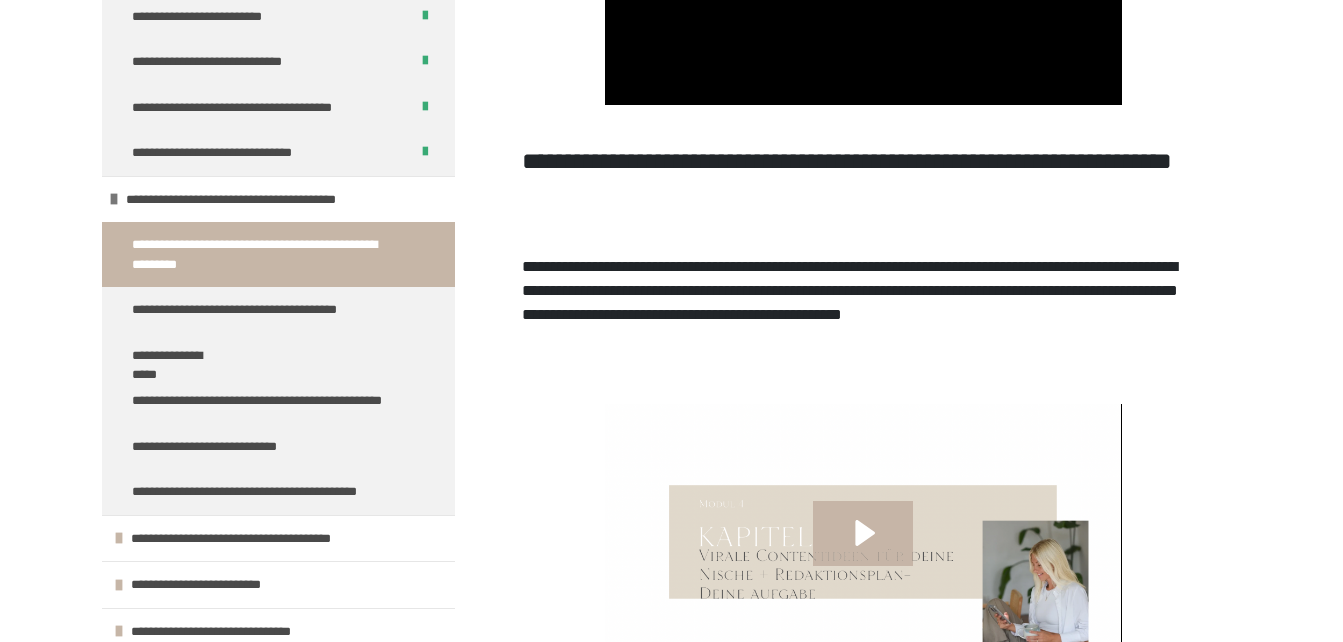 scroll, scrollTop: 1683, scrollLeft: 0, axis: vertical 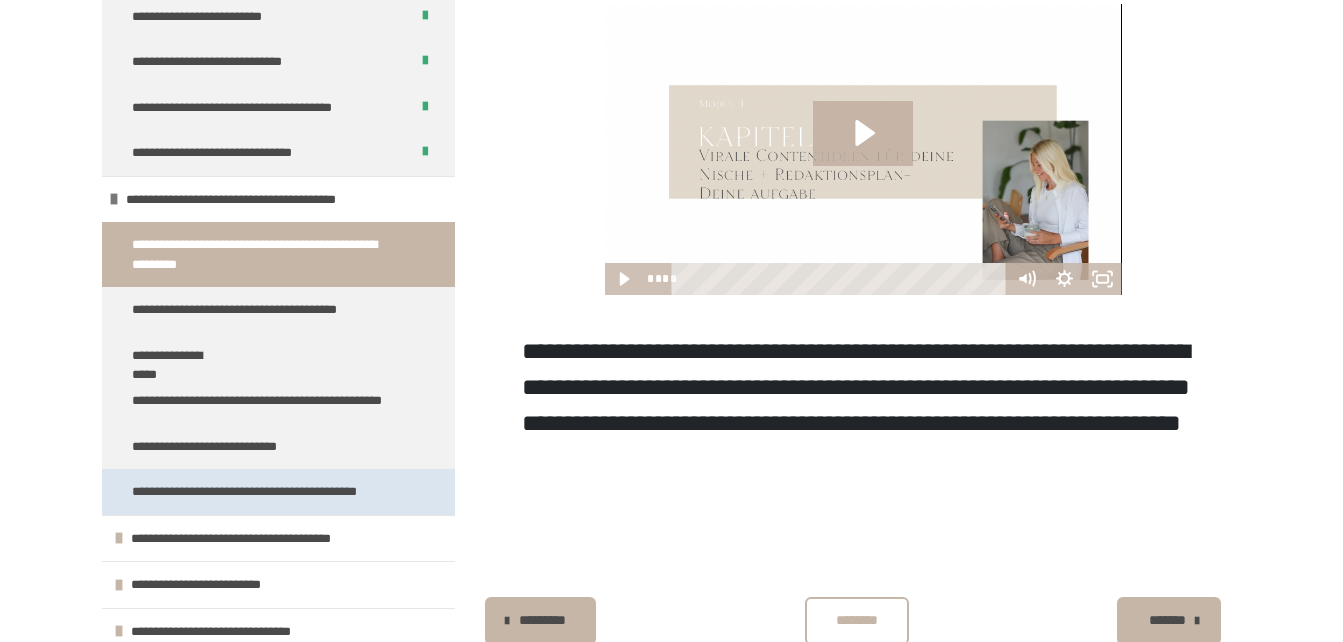 click on "**********" at bounding box center (252, 492) 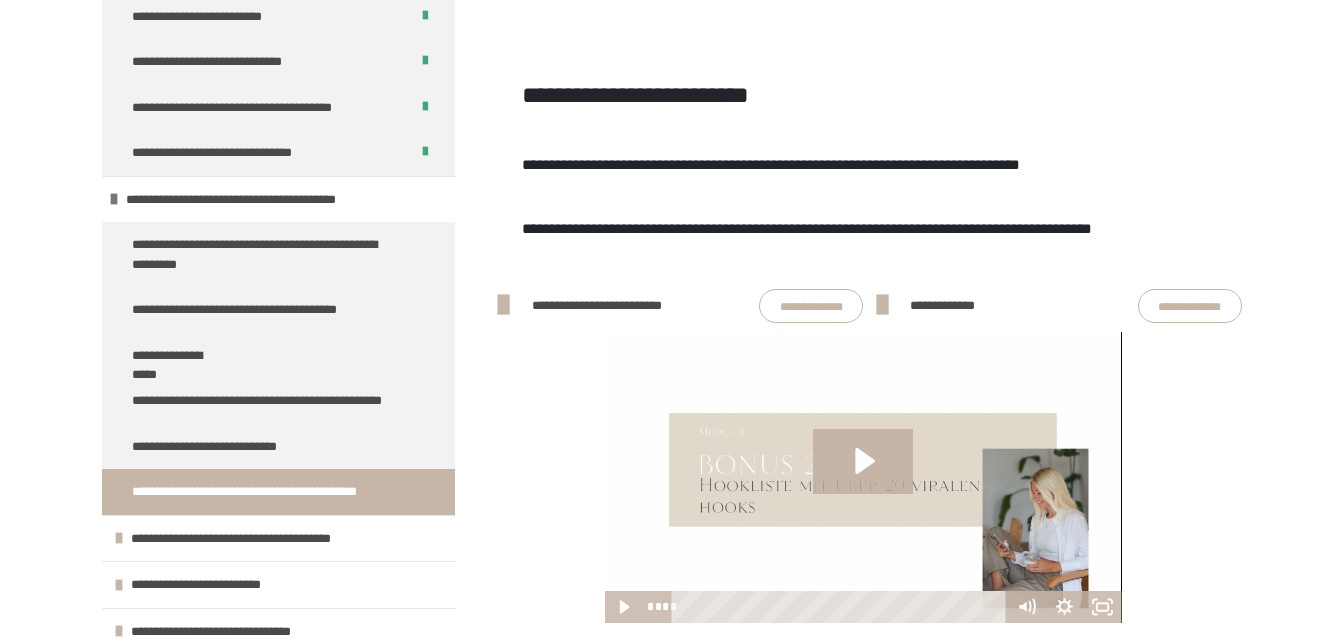 click on "**********" at bounding box center [811, 306] 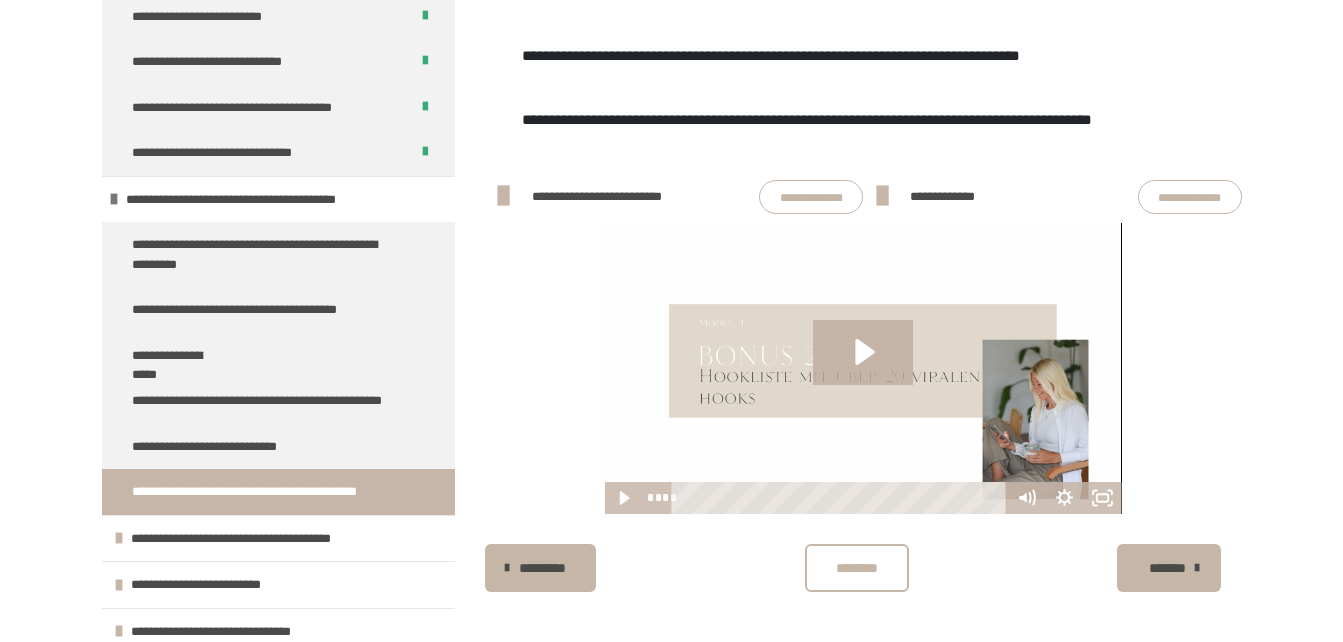 scroll, scrollTop: 426, scrollLeft: 0, axis: vertical 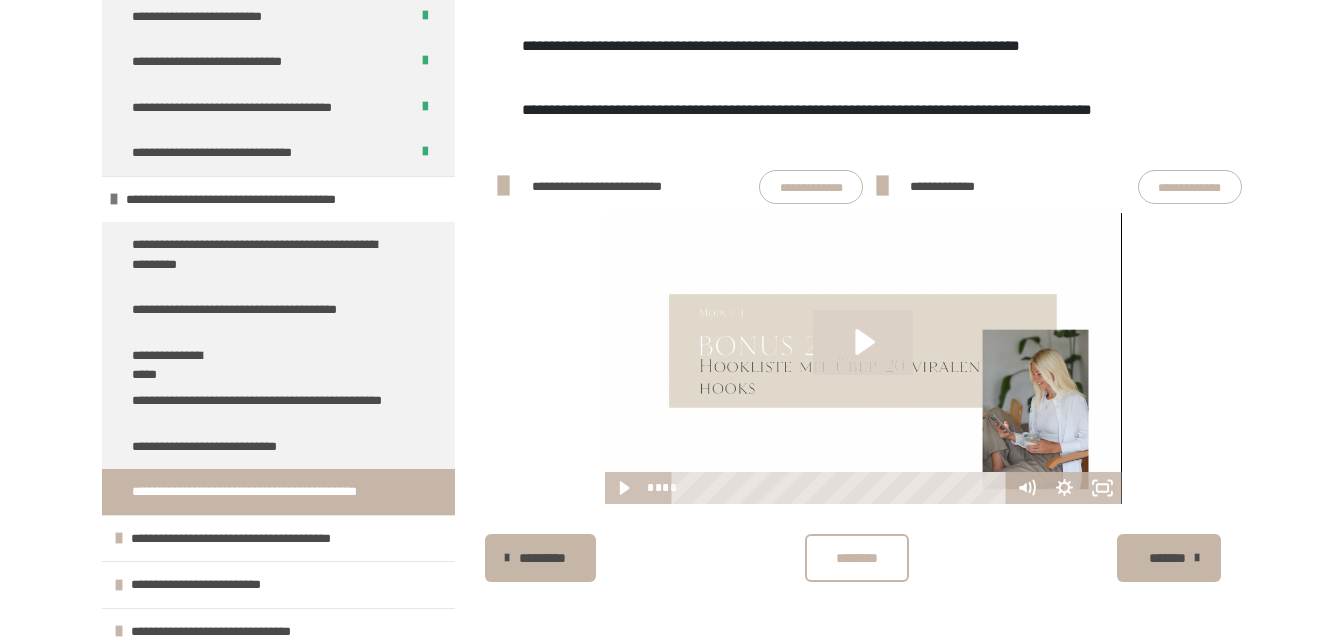 click 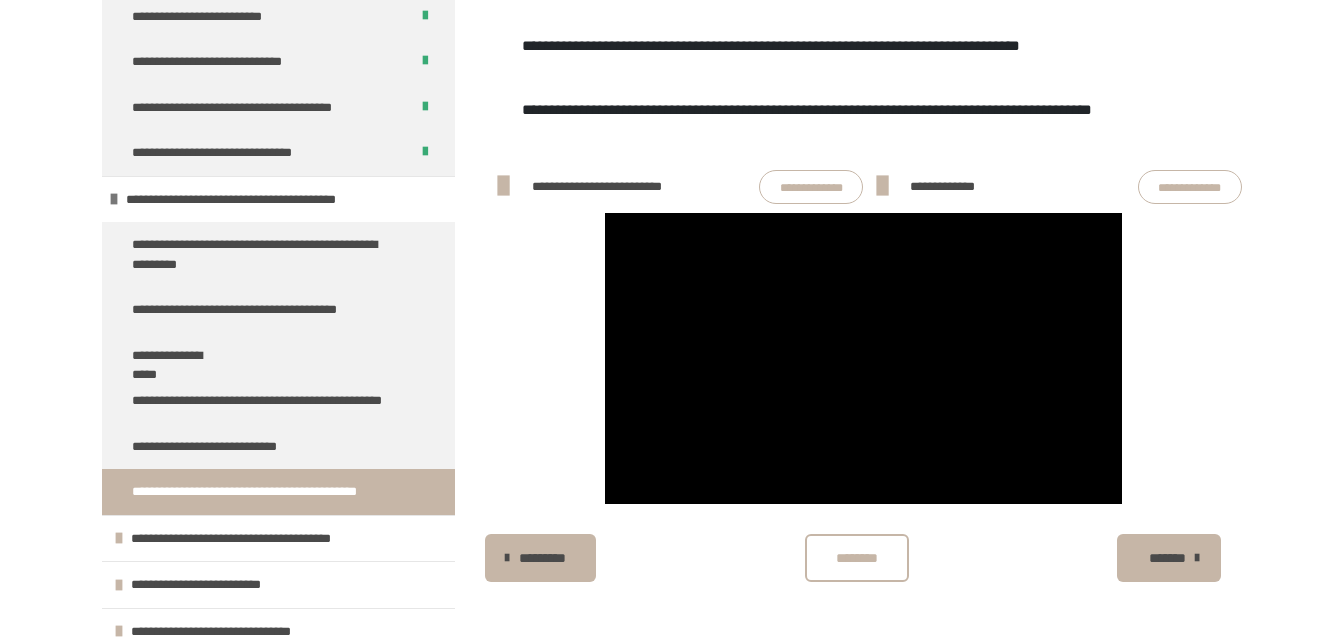 click on "********" at bounding box center (856, 558) 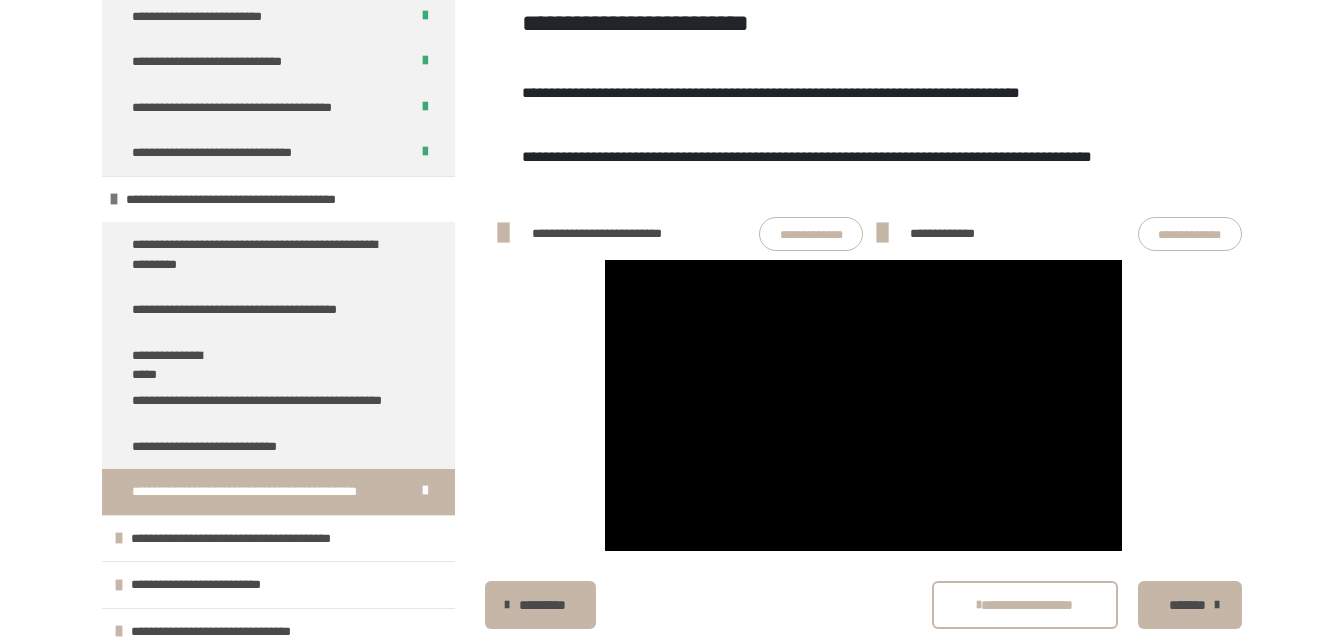 scroll, scrollTop: 149, scrollLeft: 0, axis: vertical 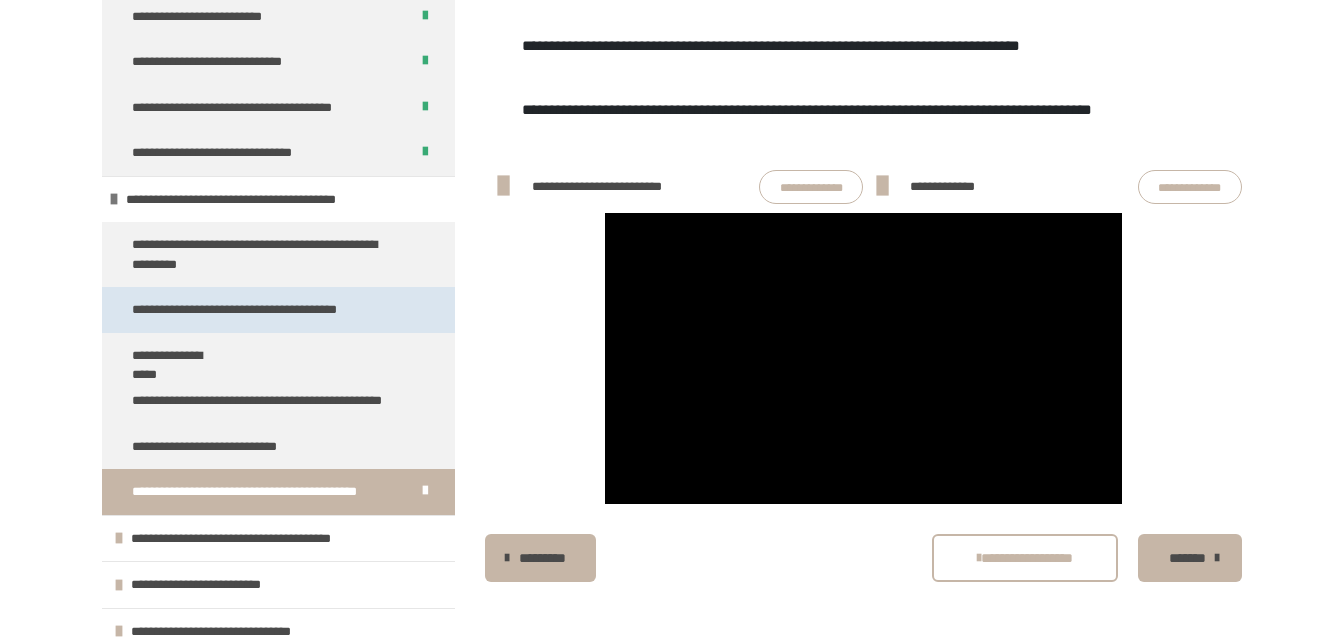 click on "**********" at bounding box center [238, 310] 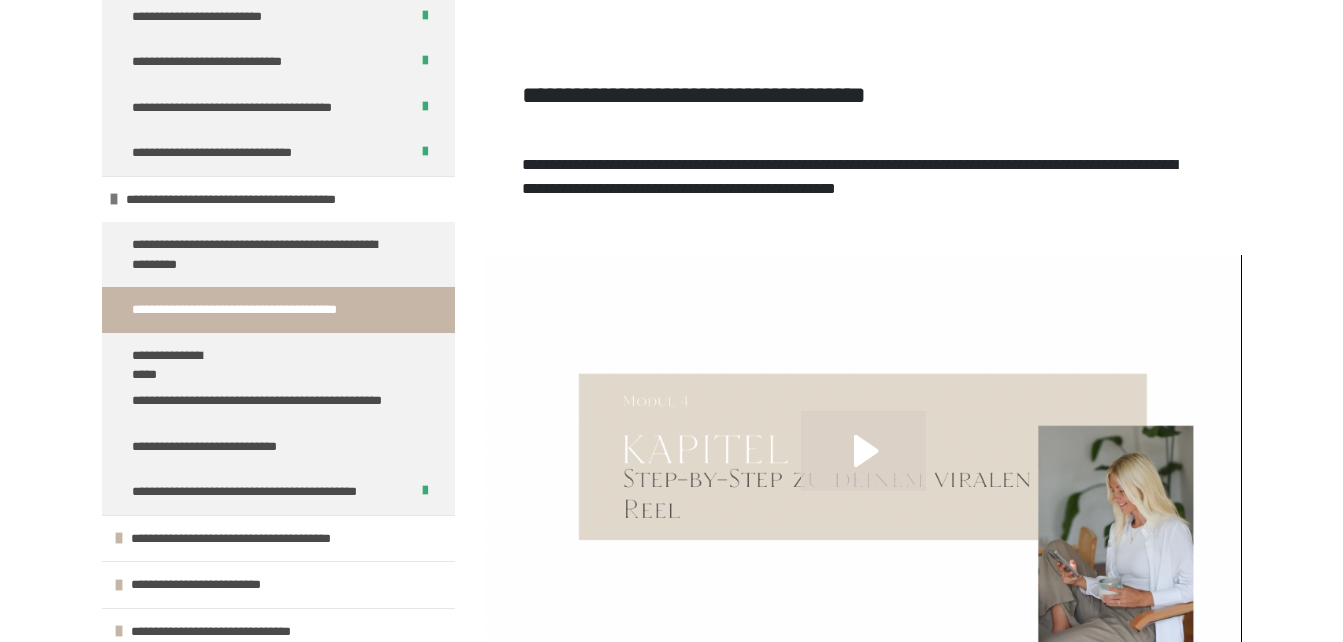 click 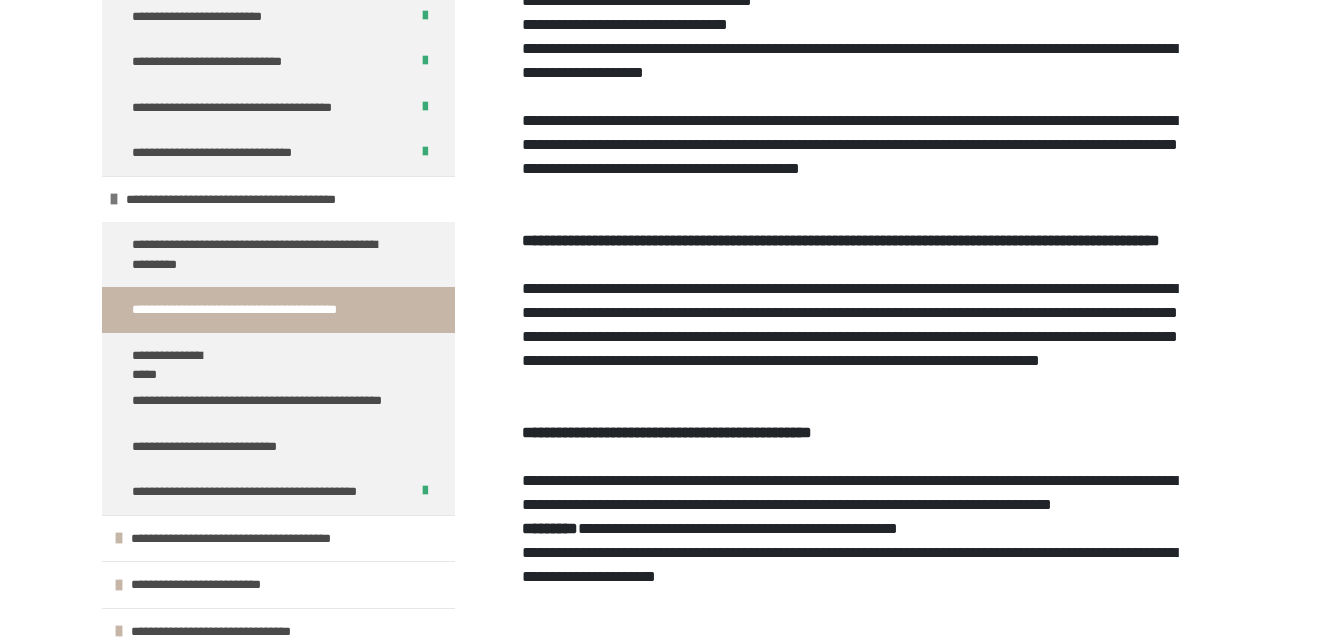 scroll, scrollTop: 2083, scrollLeft: 0, axis: vertical 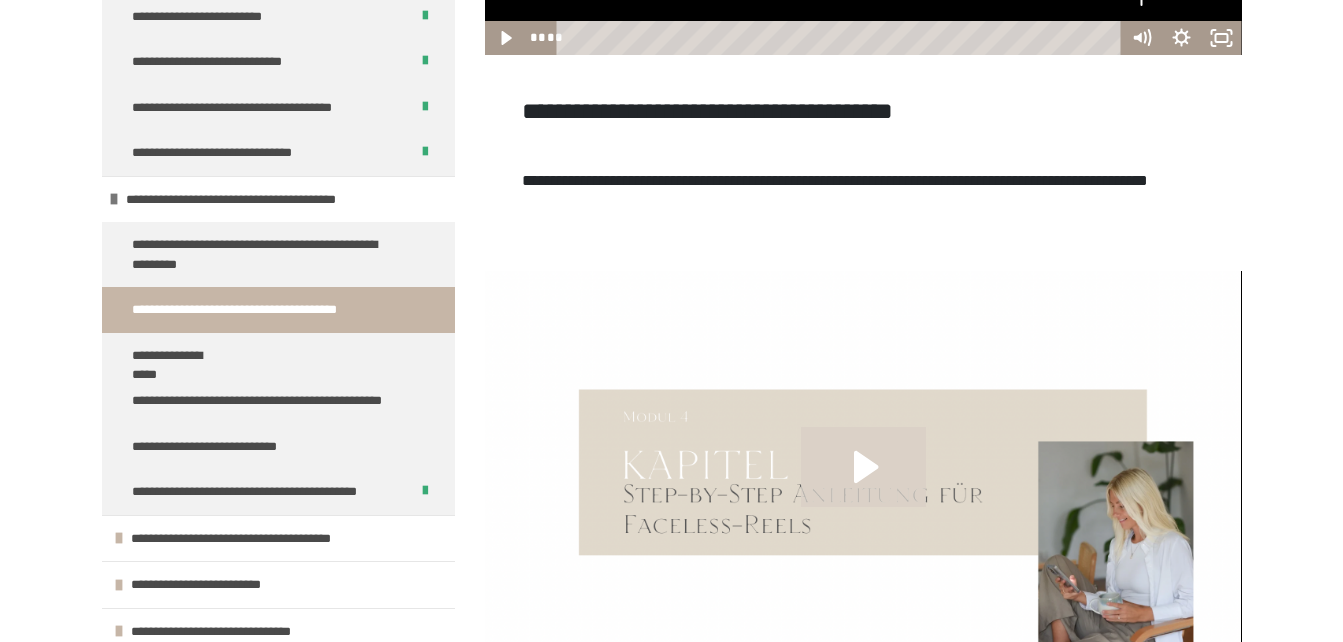 click 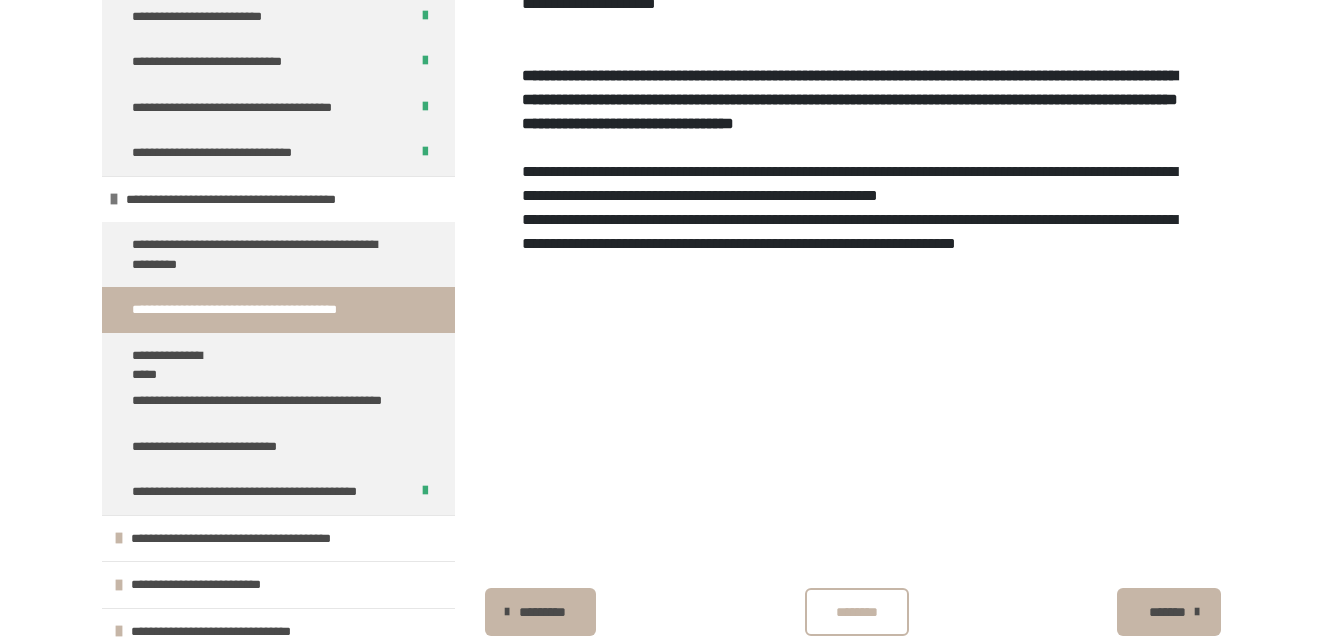 scroll, scrollTop: 2709, scrollLeft: 0, axis: vertical 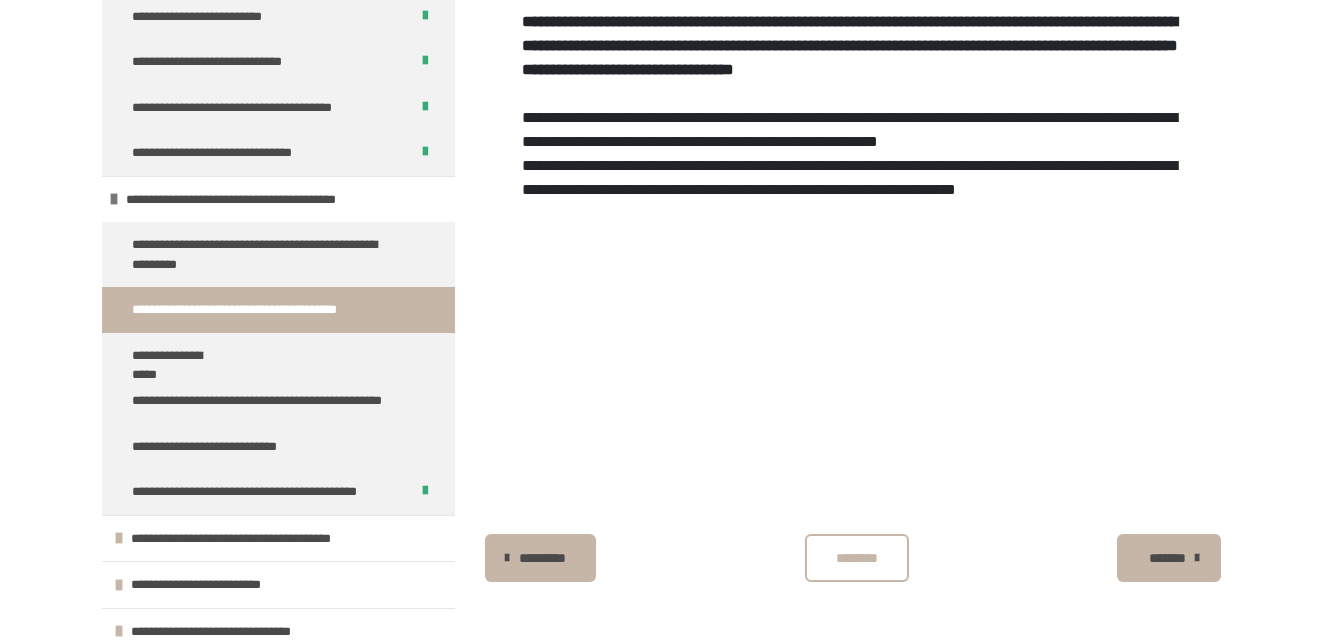 click on "********" at bounding box center (856, 558) 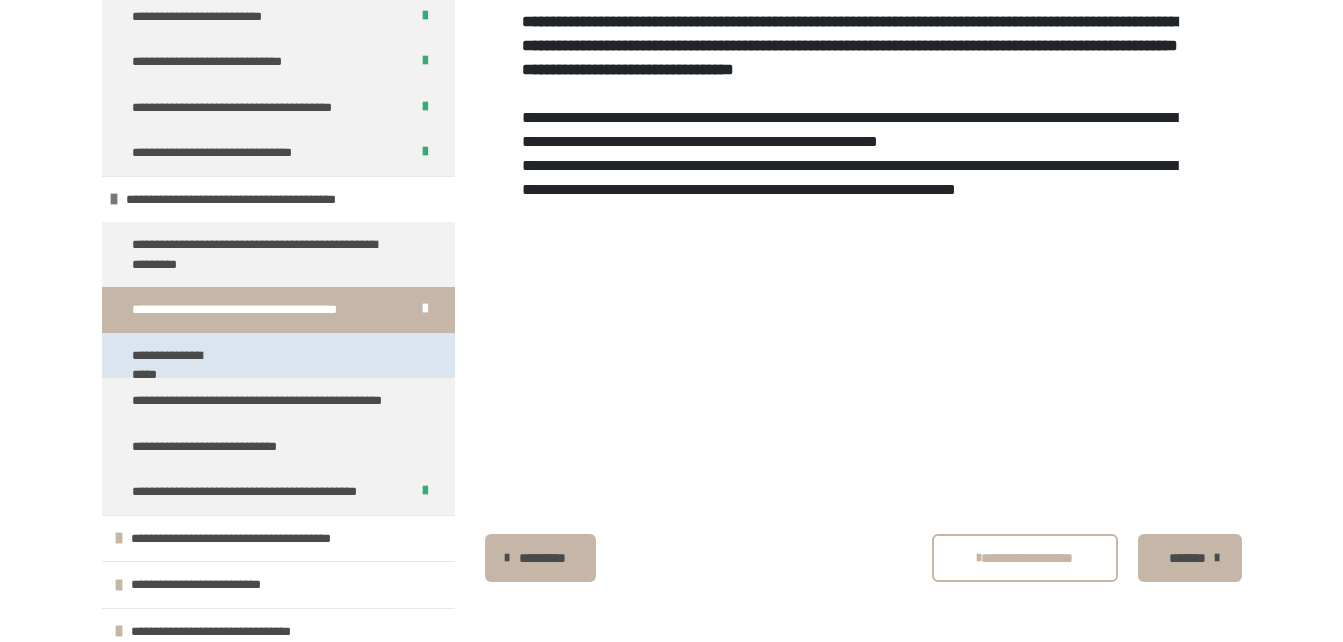 click on "**********" at bounding box center [182, 356] 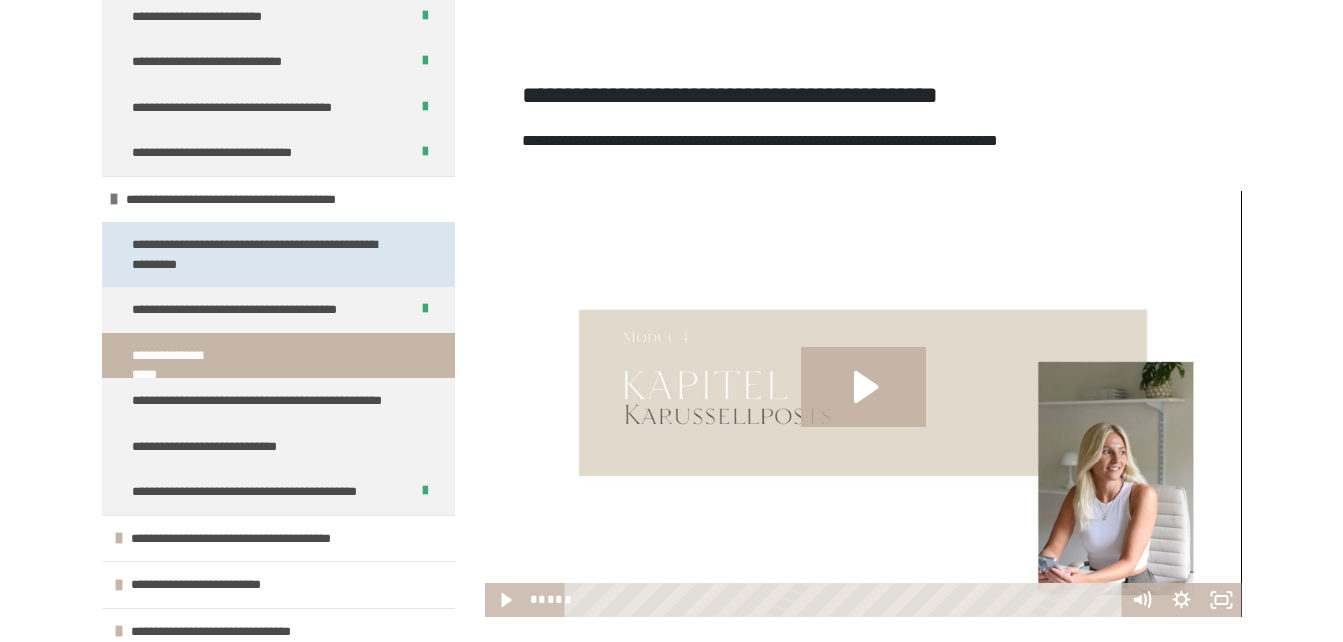 click on "**********" at bounding box center [263, 254] 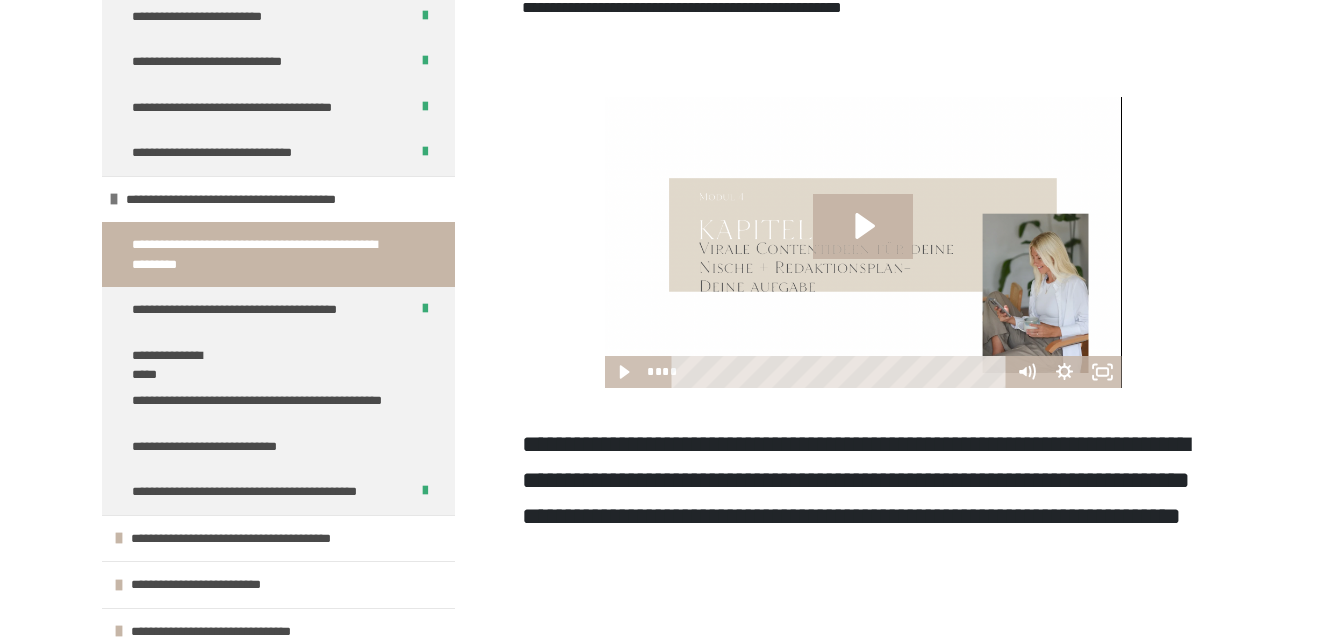 scroll, scrollTop: 1774, scrollLeft: 0, axis: vertical 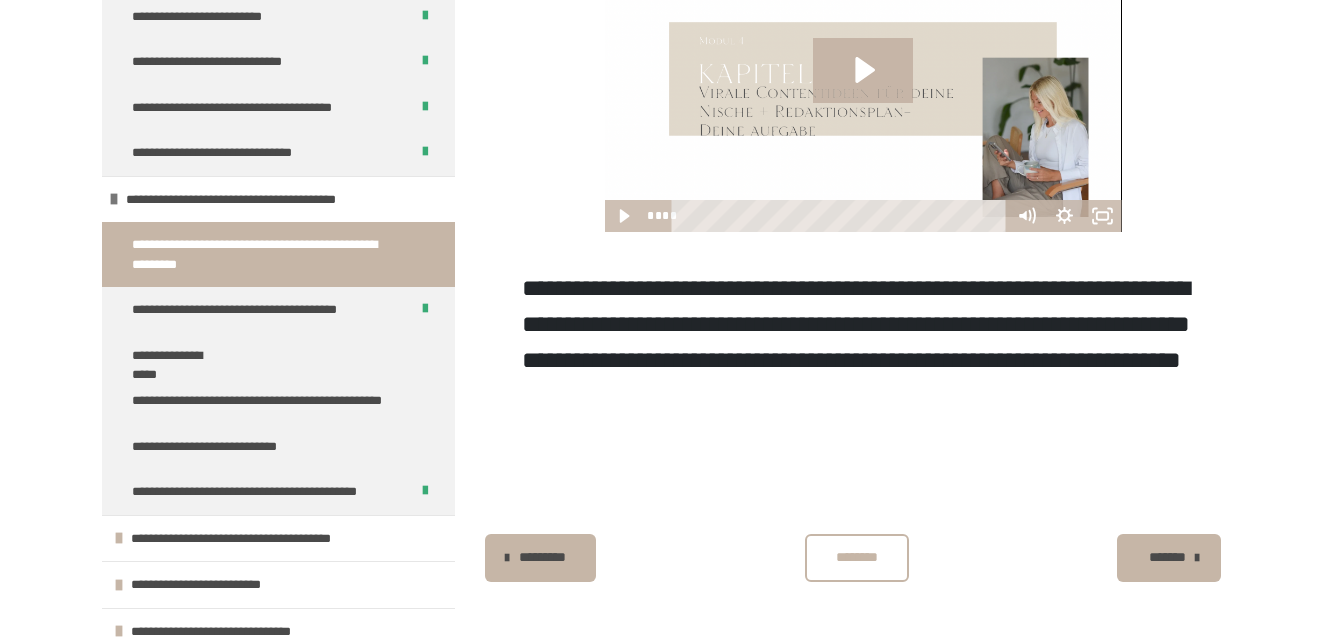 click on "********" at bounding box center [857, 558] 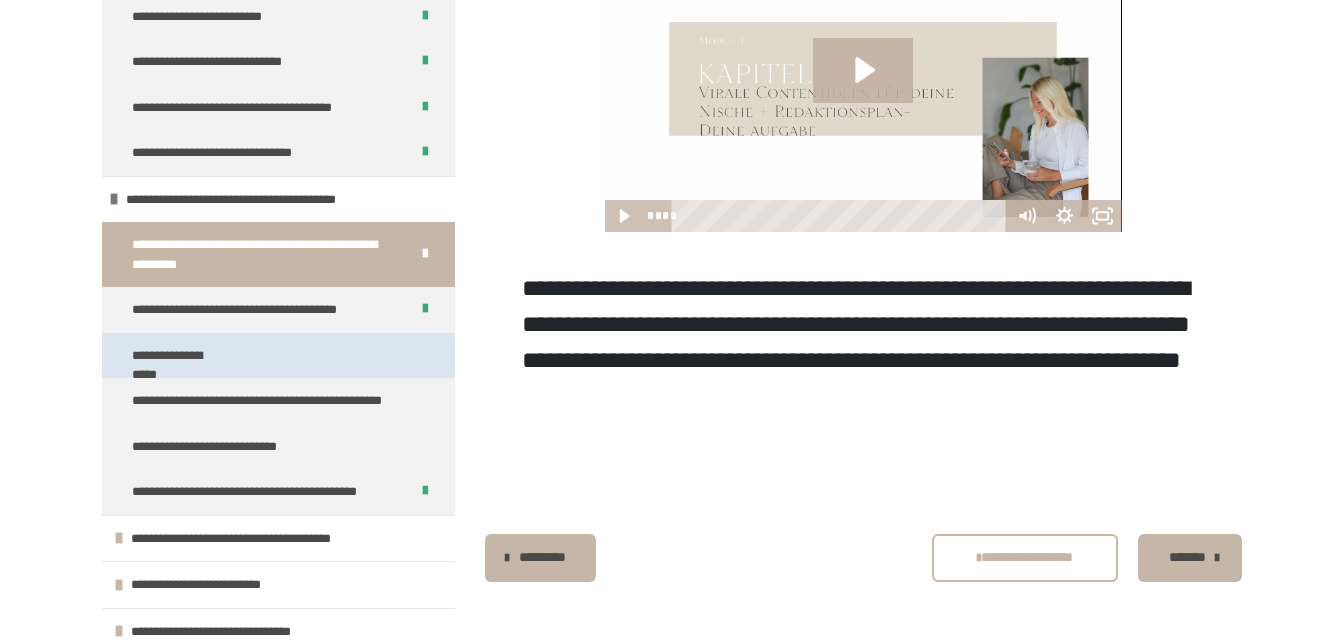 click on "**********" at bounding box center [182, 356] 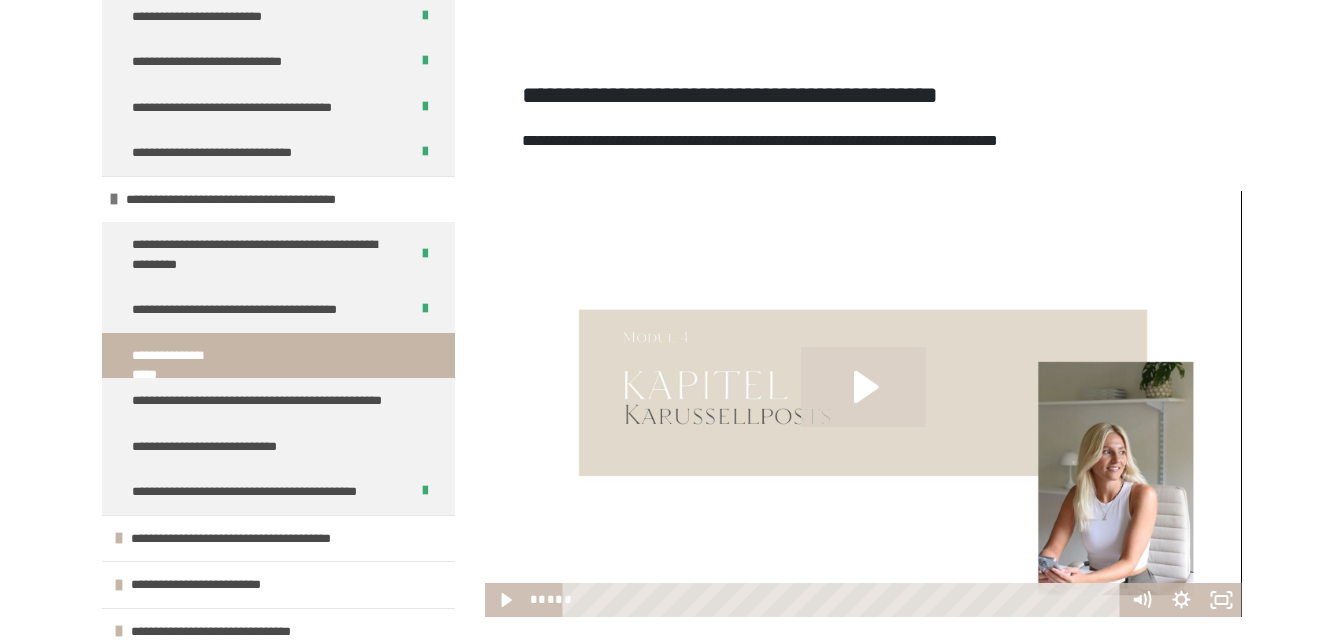click 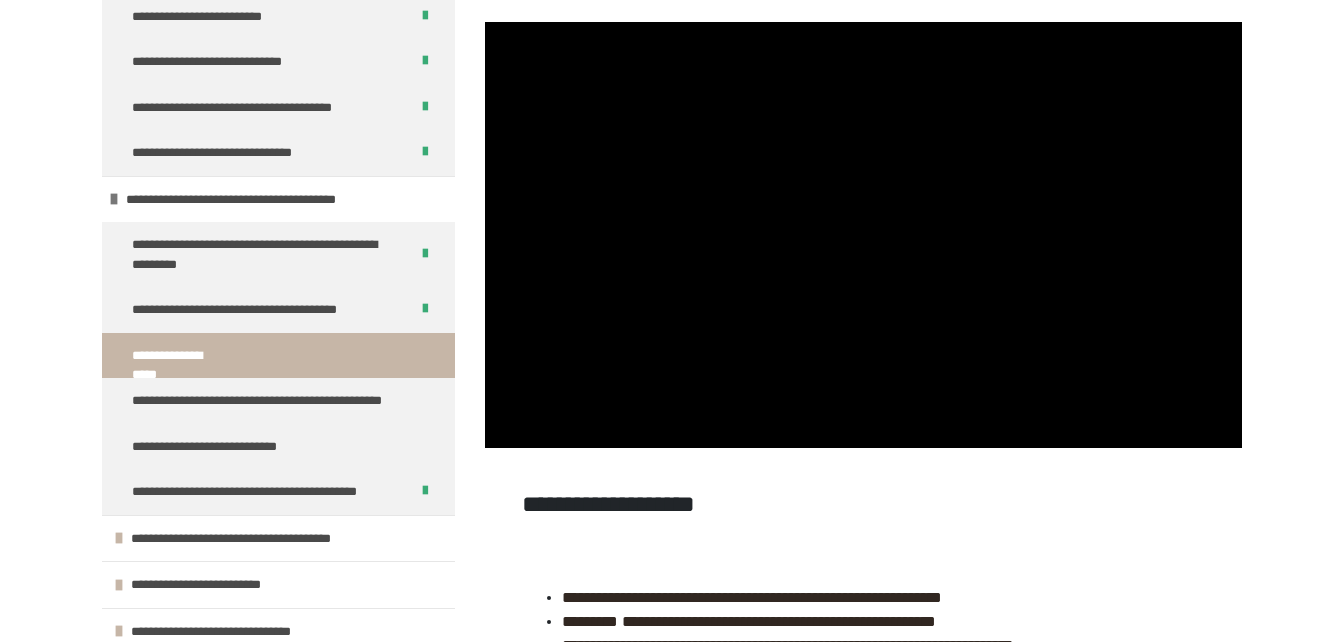 scroll, scrollTop: 708, scrollLeft: 0, axis: vertical 